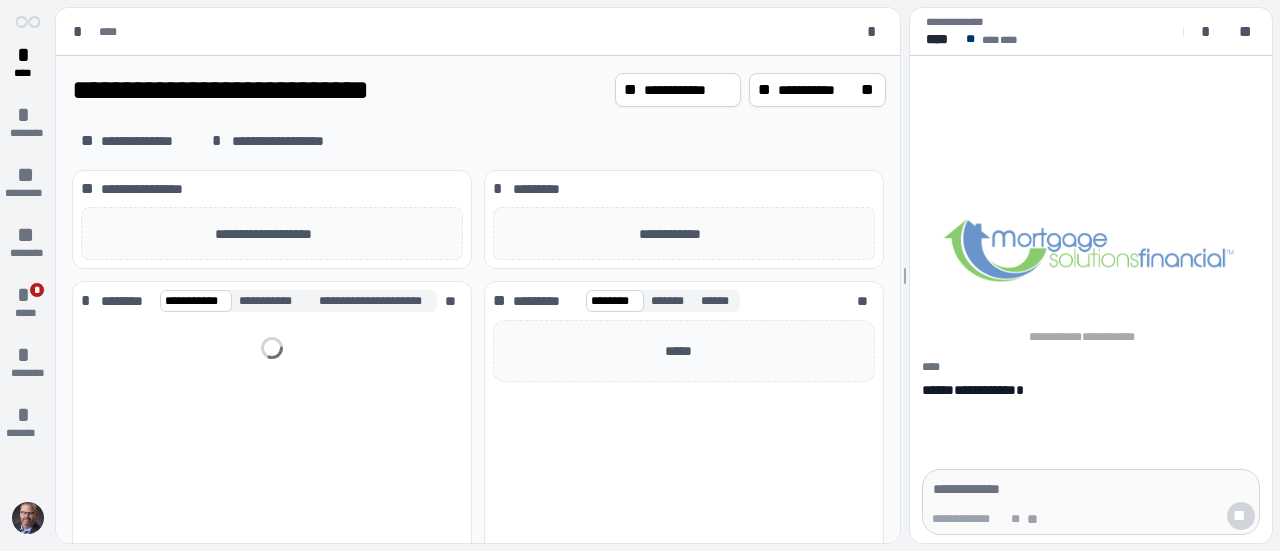 scroll, scrollTop: 0, scrollLeft: 0, axis: both 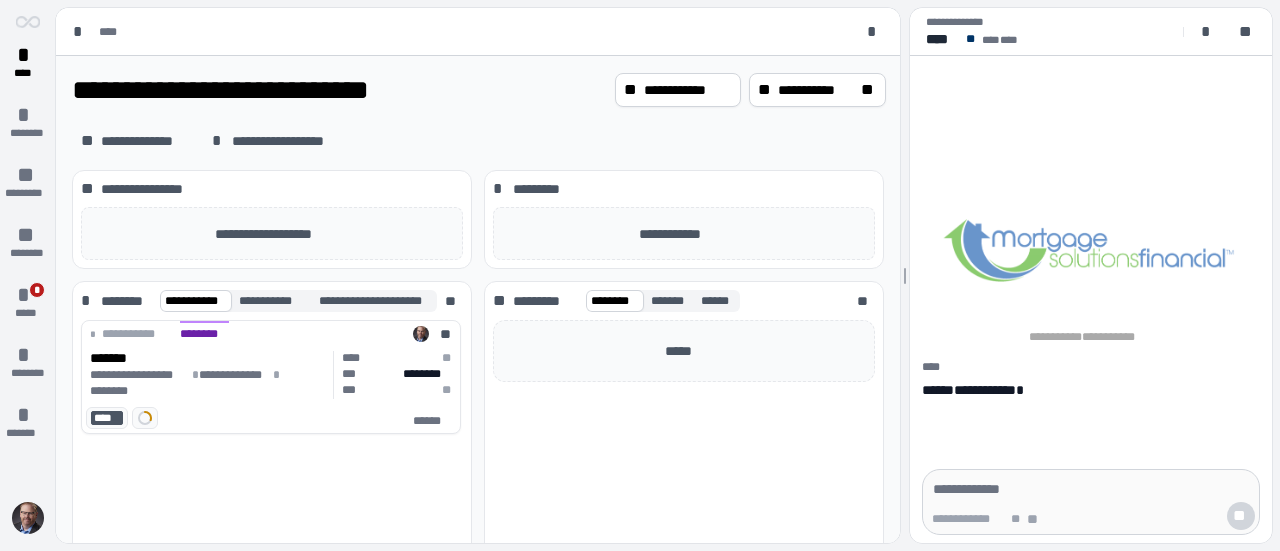 drag, startPoint x: 776, startPoint y: 244, endPoint x: 773, endPoint y: 257, distance: 13.341664 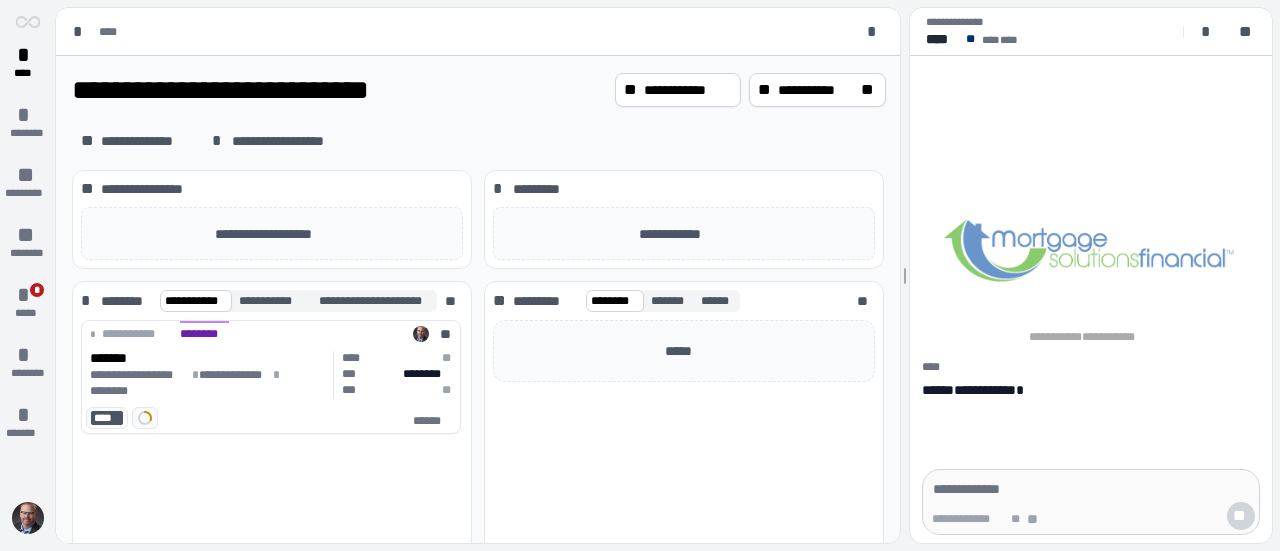 drag, startPoint x: 773, startPoint y: 257, endPoint x: 505, endPoint y: 99, distance: 311.1077 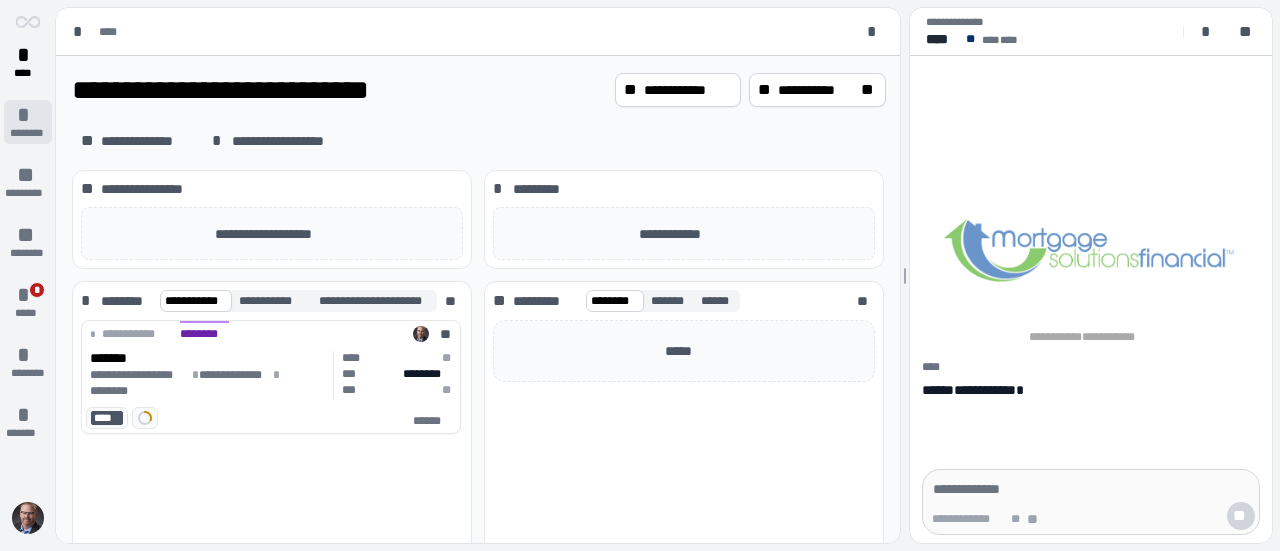 click on "* ********" at bounding box center (28, 122) 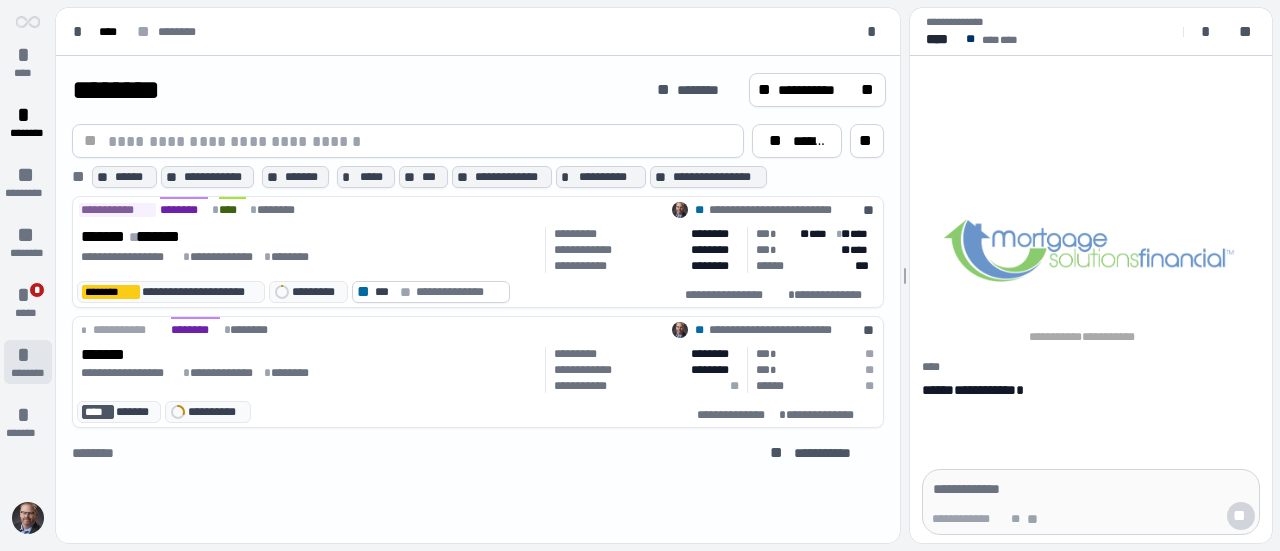 click on "*" at bounding box center (28, 355) 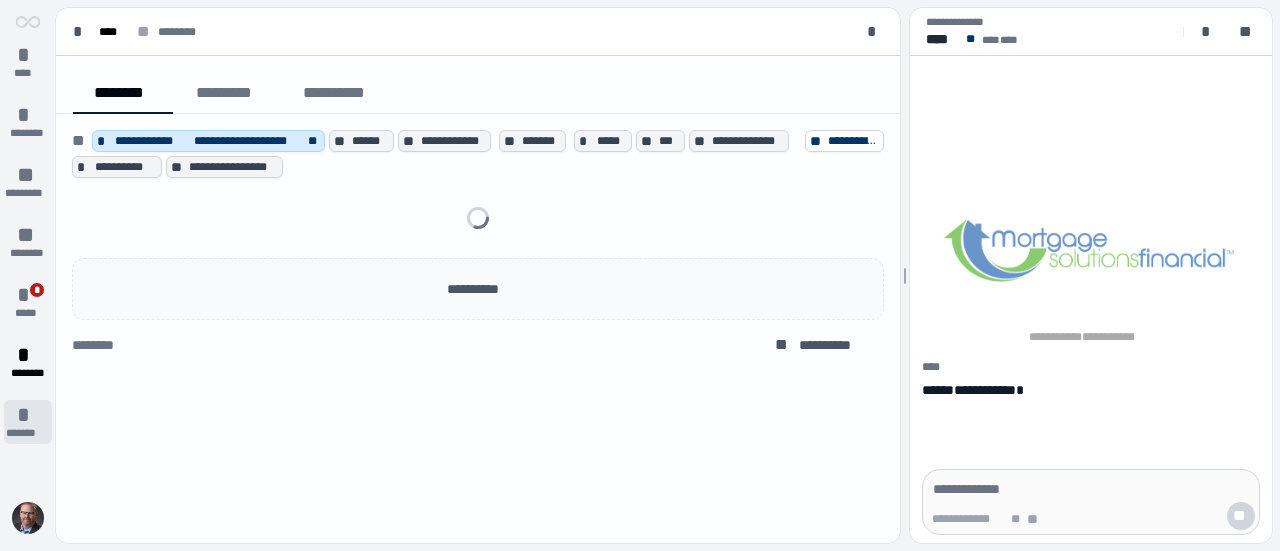 click on "* *******" at bounding box center (28, 422) 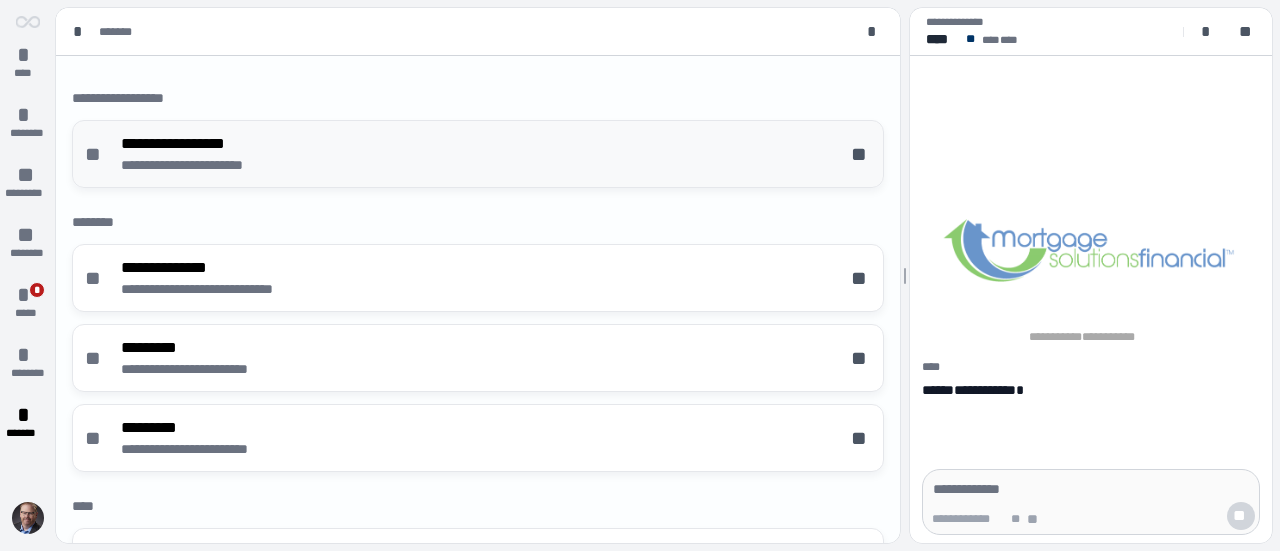 click on "**" at bounding box center [861, 154] 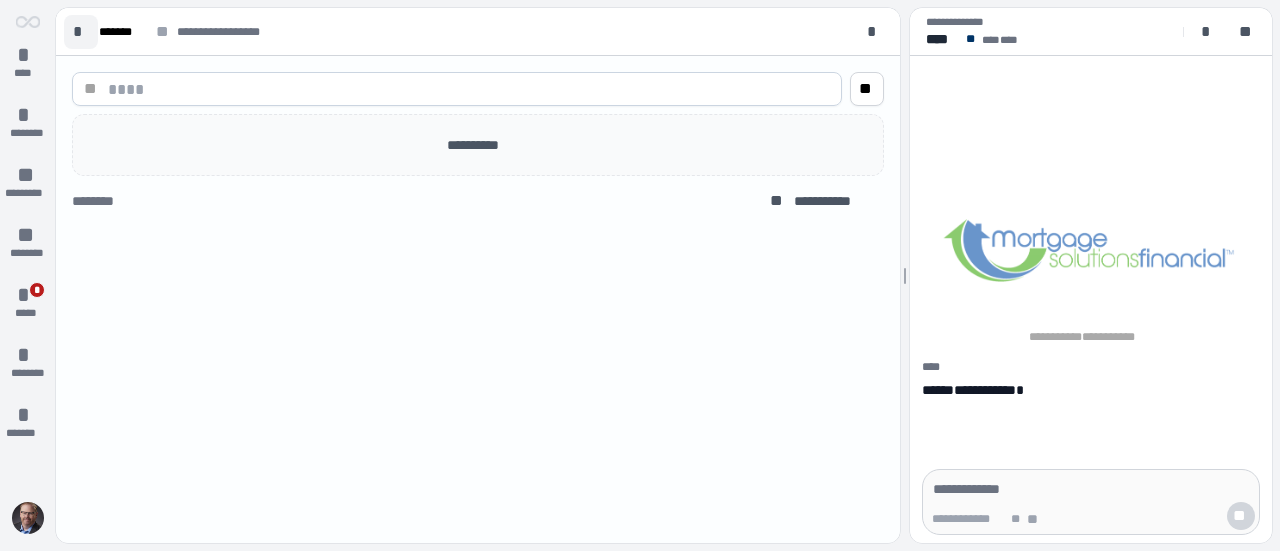 click on "*" at bounding box center [81, 32] 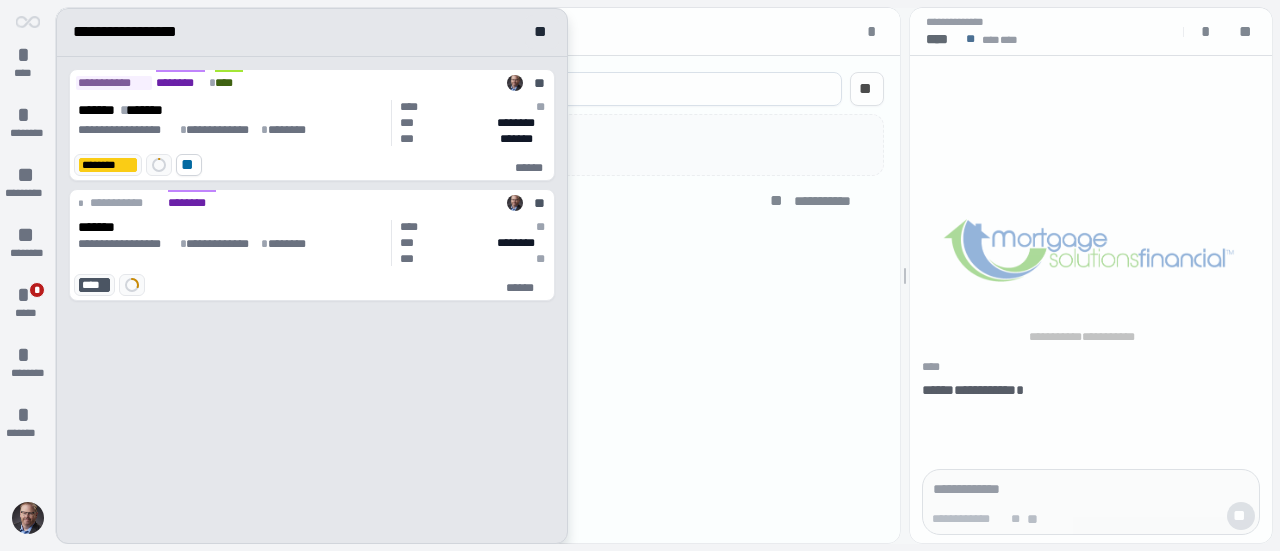 click at bounding box center [664, 276] 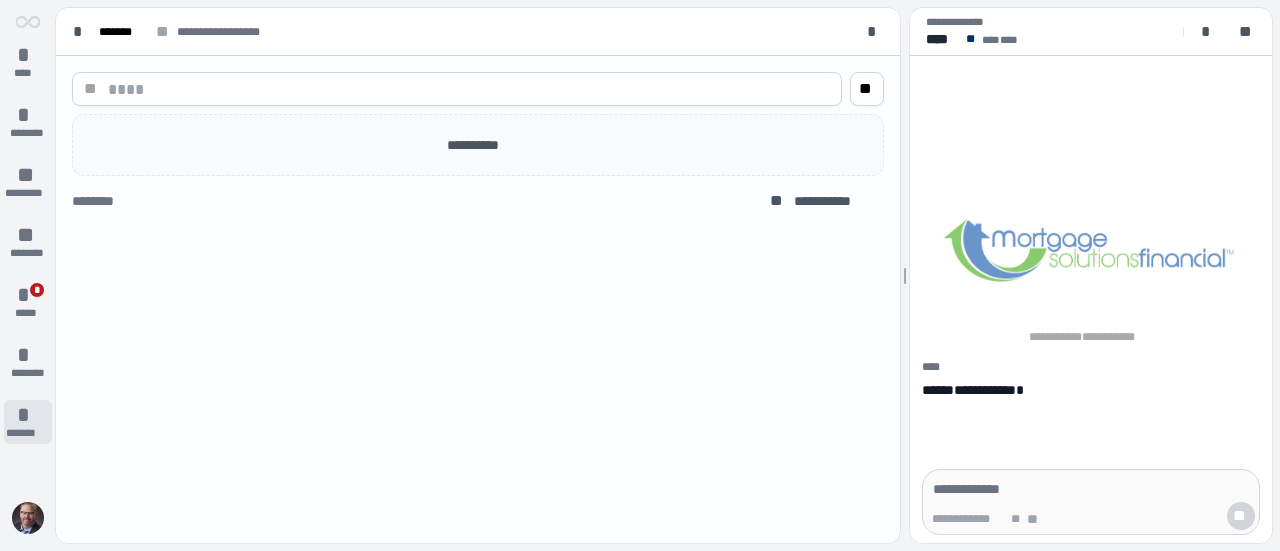 click on "*" at bounding box center (28, 415) 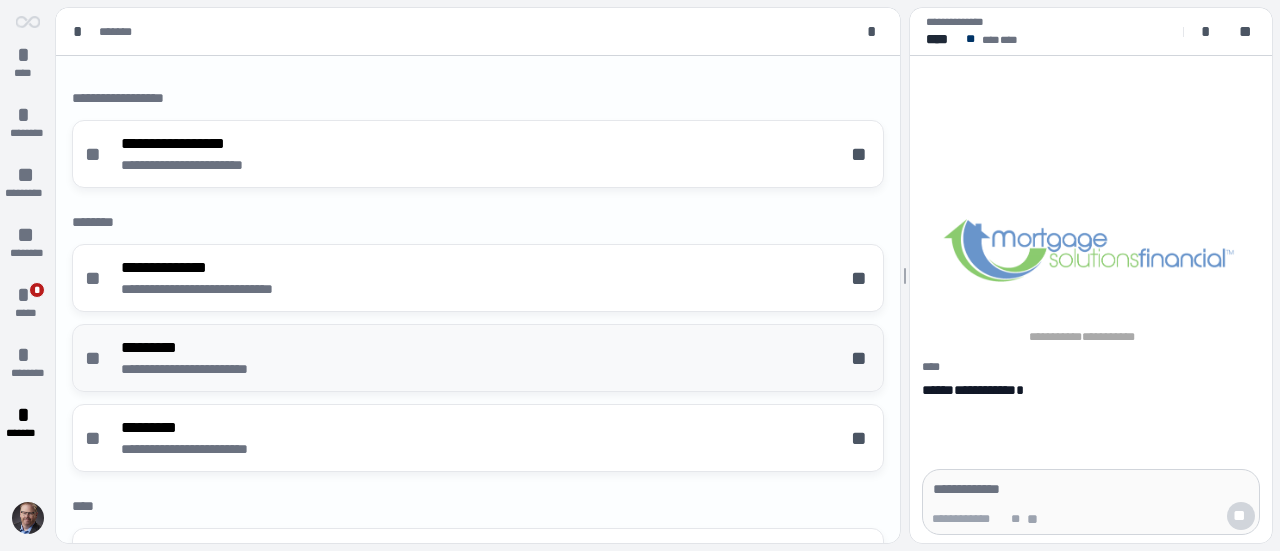 click on "**********" at bounding box center (211, 369) 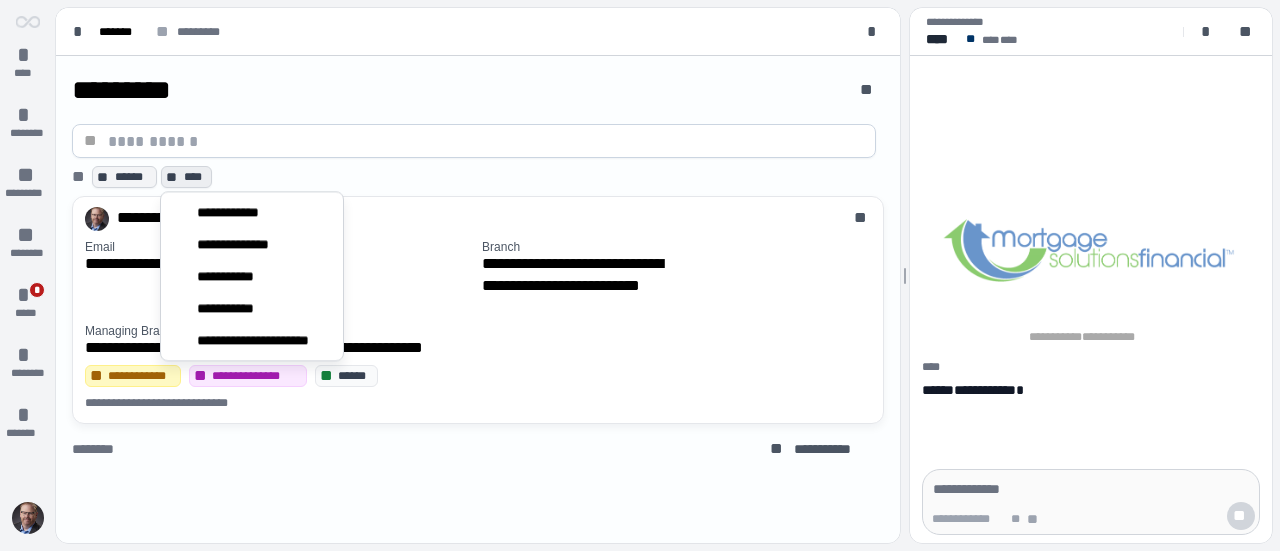 click on "****" at bounding box center (195, 177) 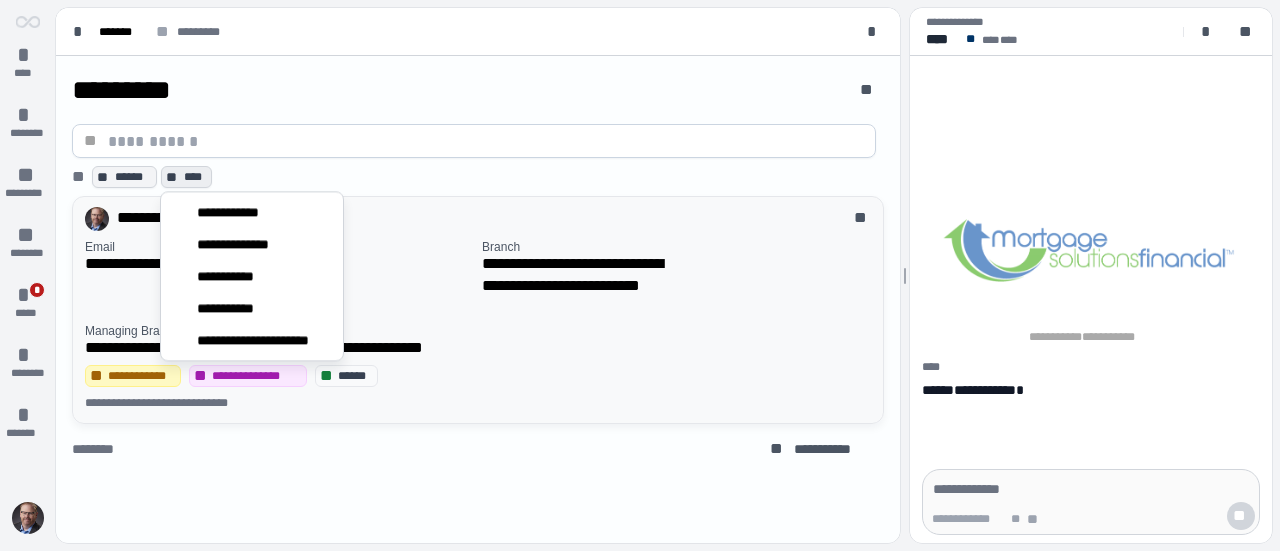 click on "**********" at bounding box center [463, 219] 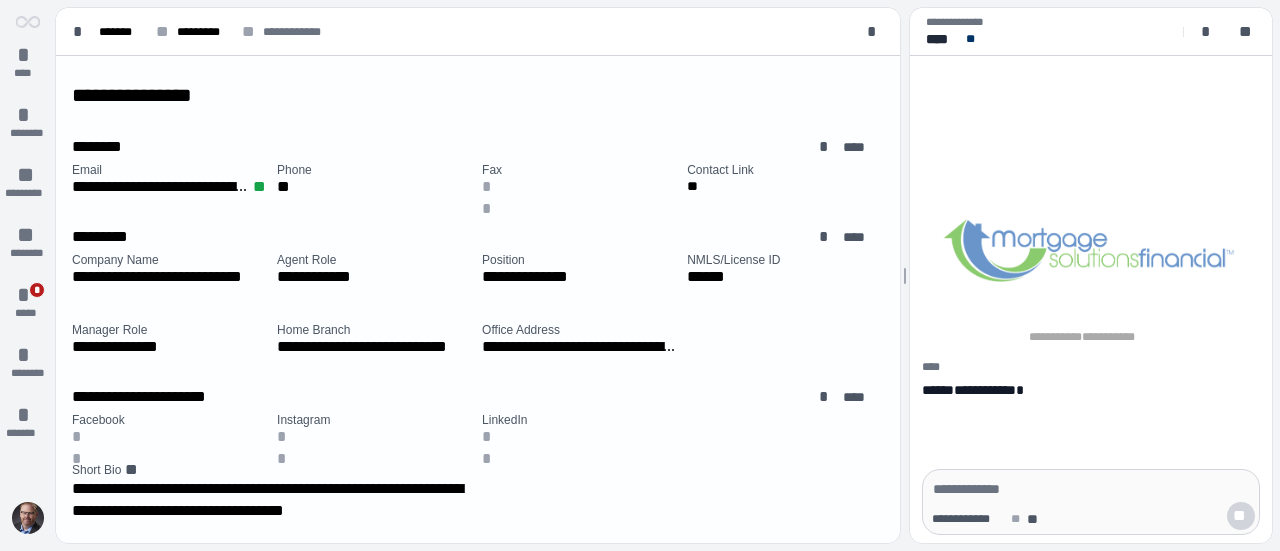 scroll, scrollTop: 28, scrollLeft: 0, axis: vertical 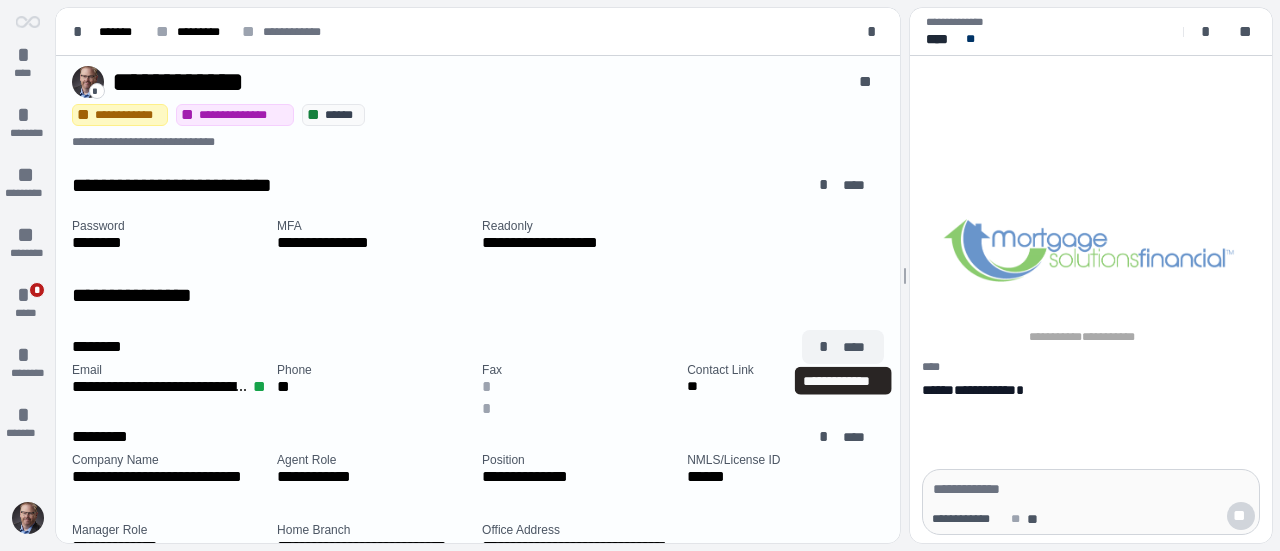 click on "* ****" at bounding box center [843, 347] 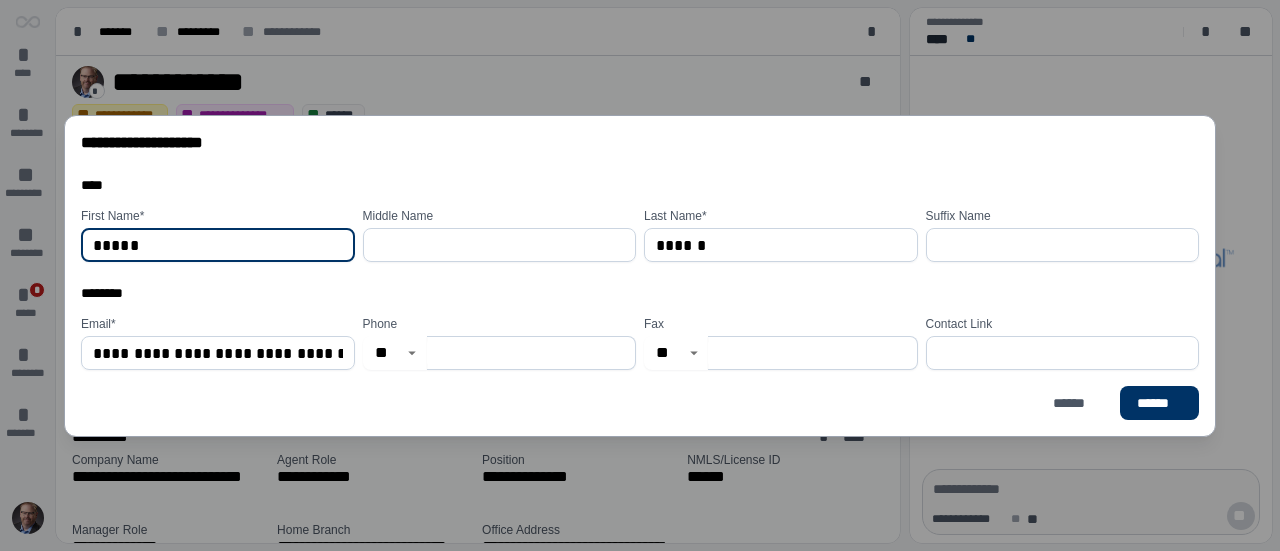 click at bounding box center [532, 353] 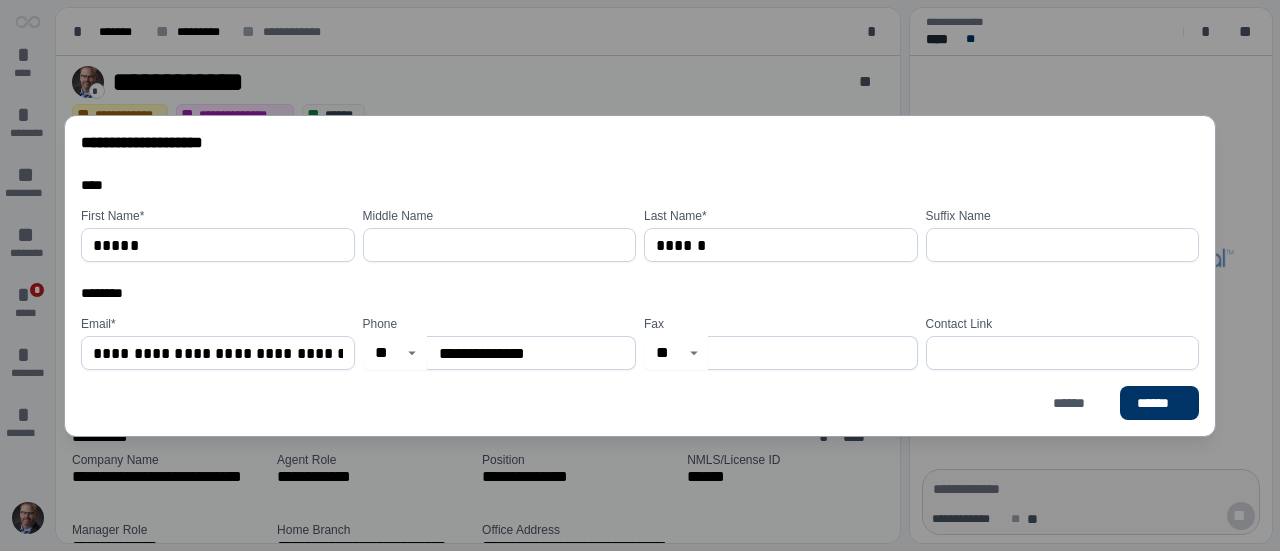 type on "**********" 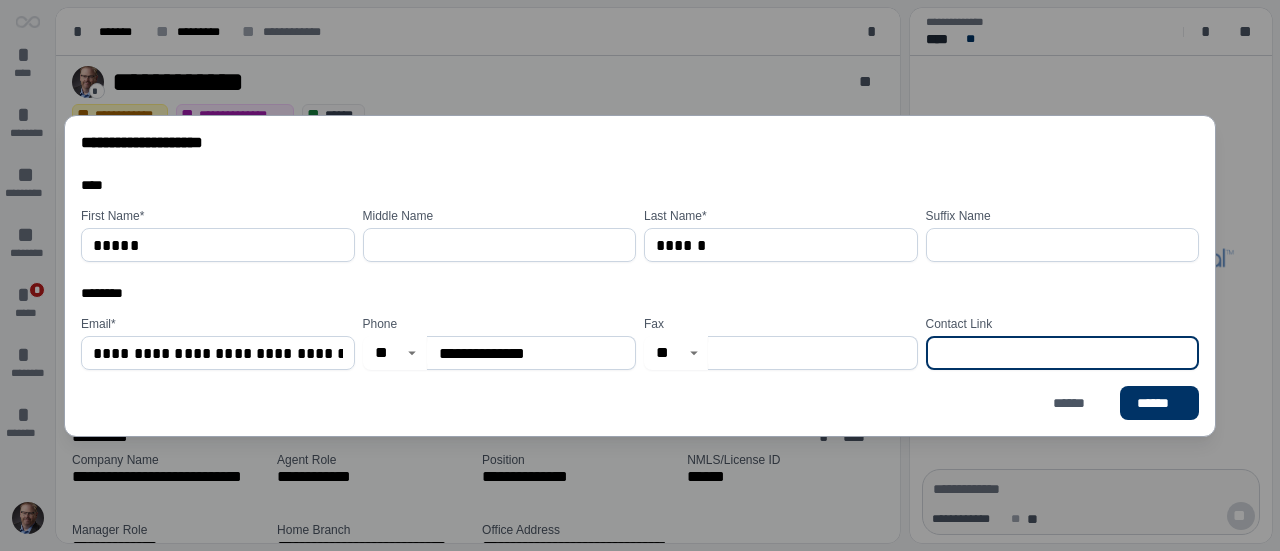 paste on "**********" 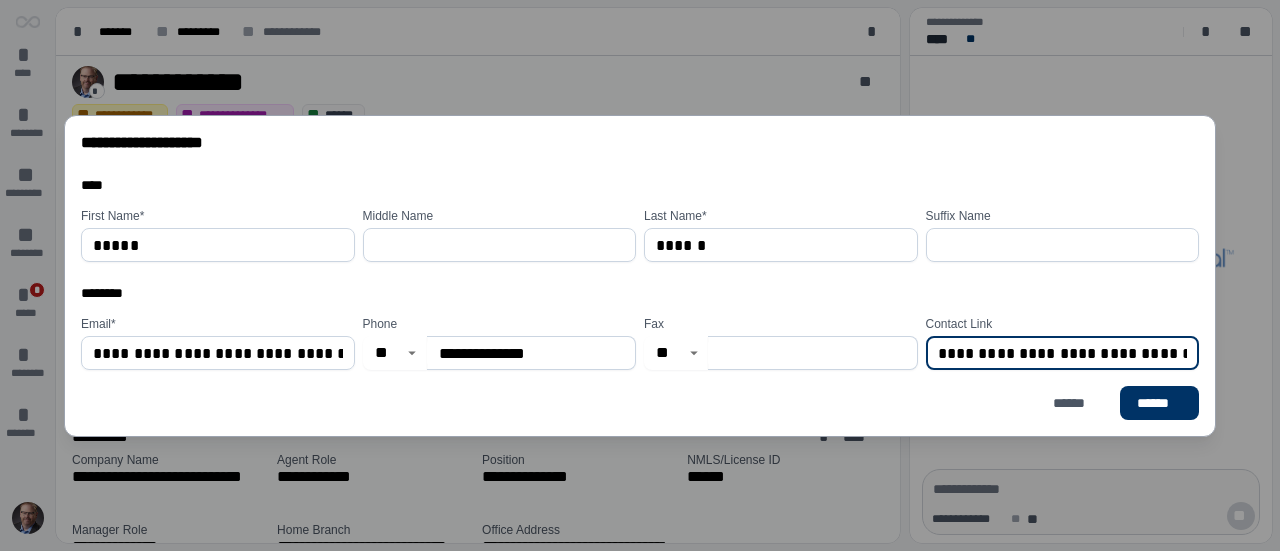 scroll, scrollTop: 0, scrollLeft: 68, axis: horizontal 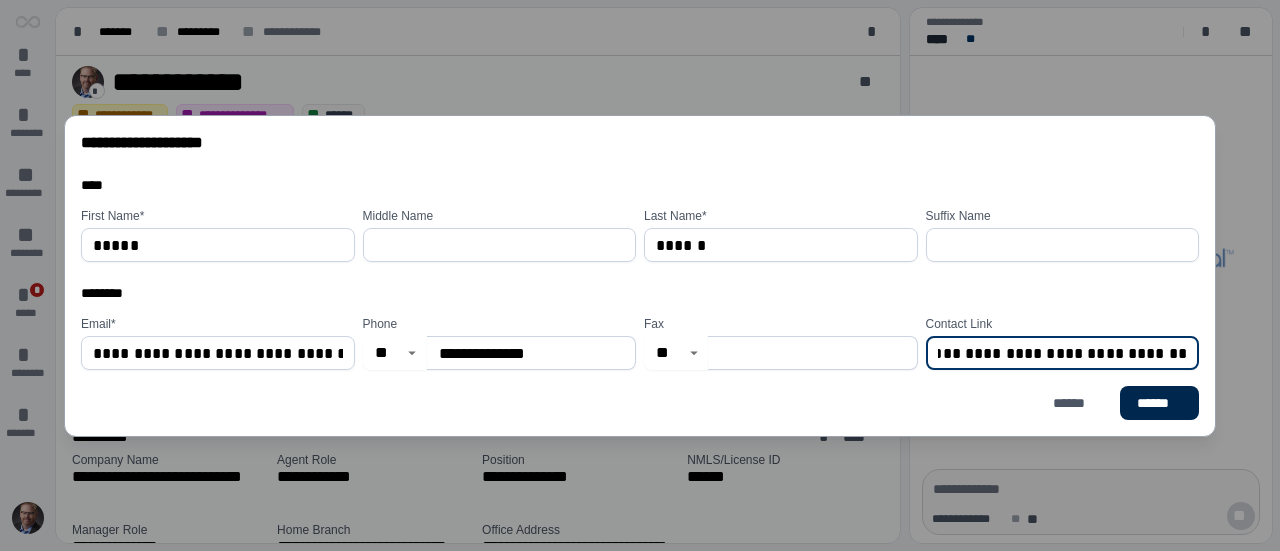 type on "**********" 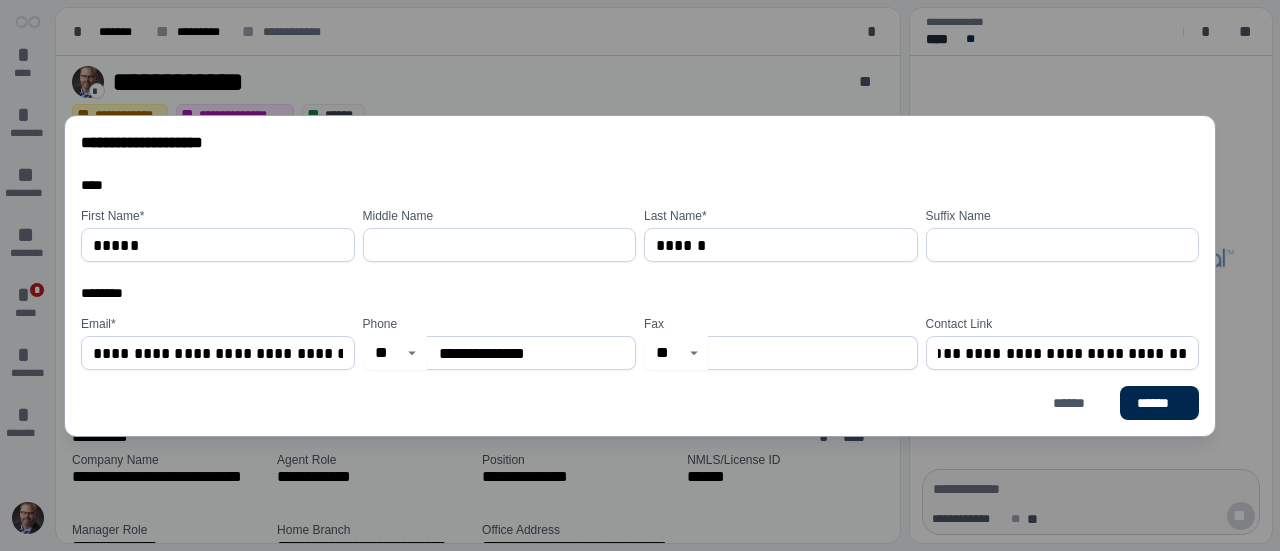 scroll, scrollTop: 0, scrollLeft: 0, axis: both 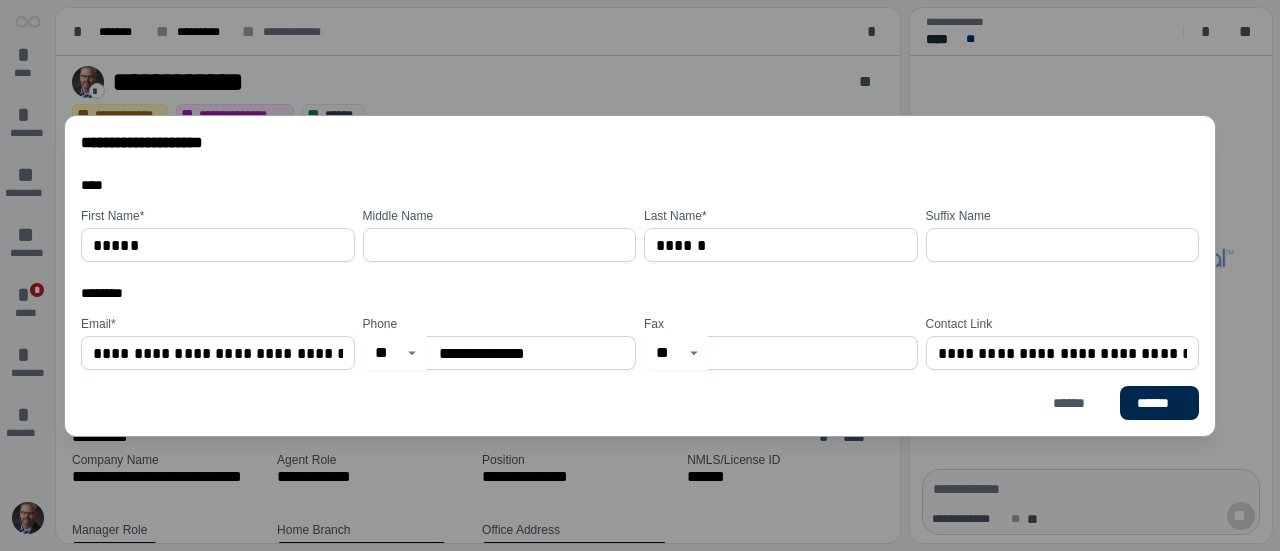 click on "******" at bounding box center (1159, 403) 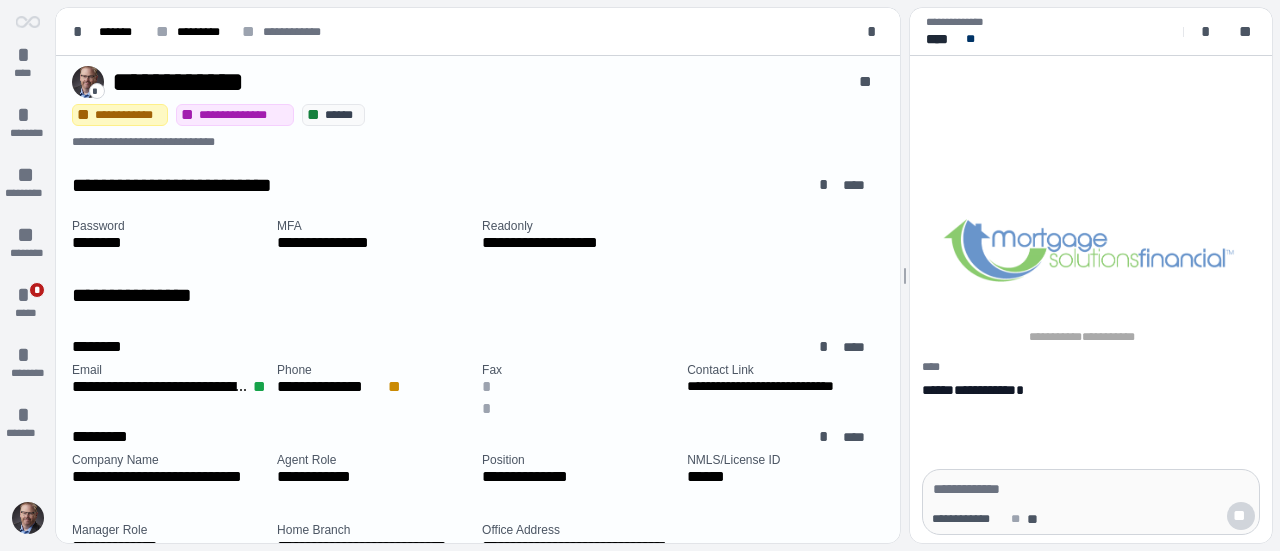 click on "**" at bounding box center (396, 387) 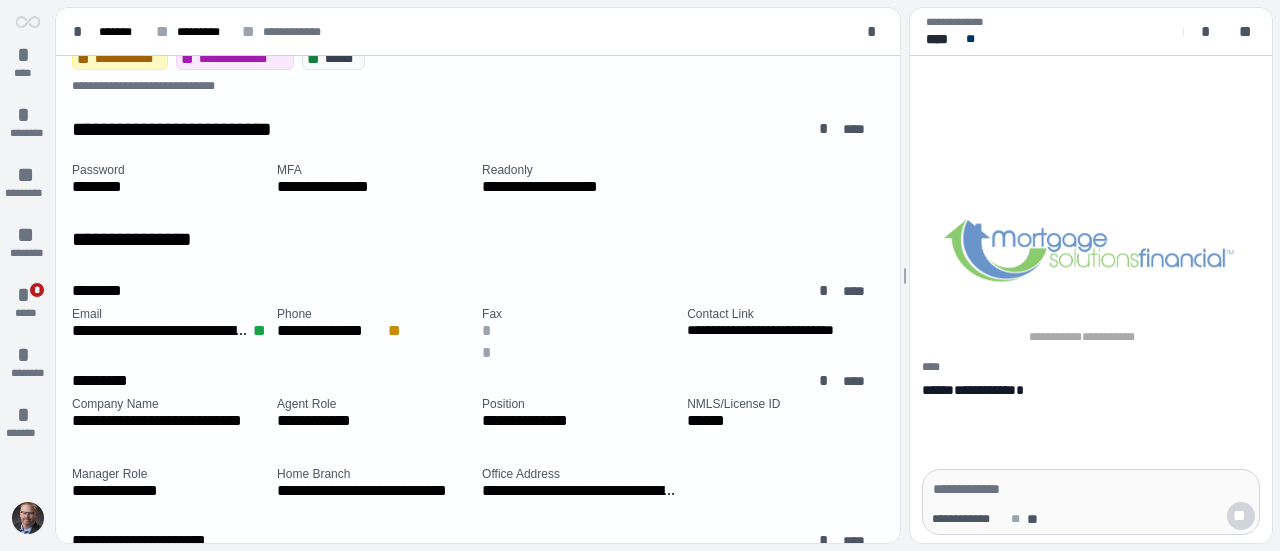 scroll, scrollTop: 128, scrollLeft: 0, axis: vertical 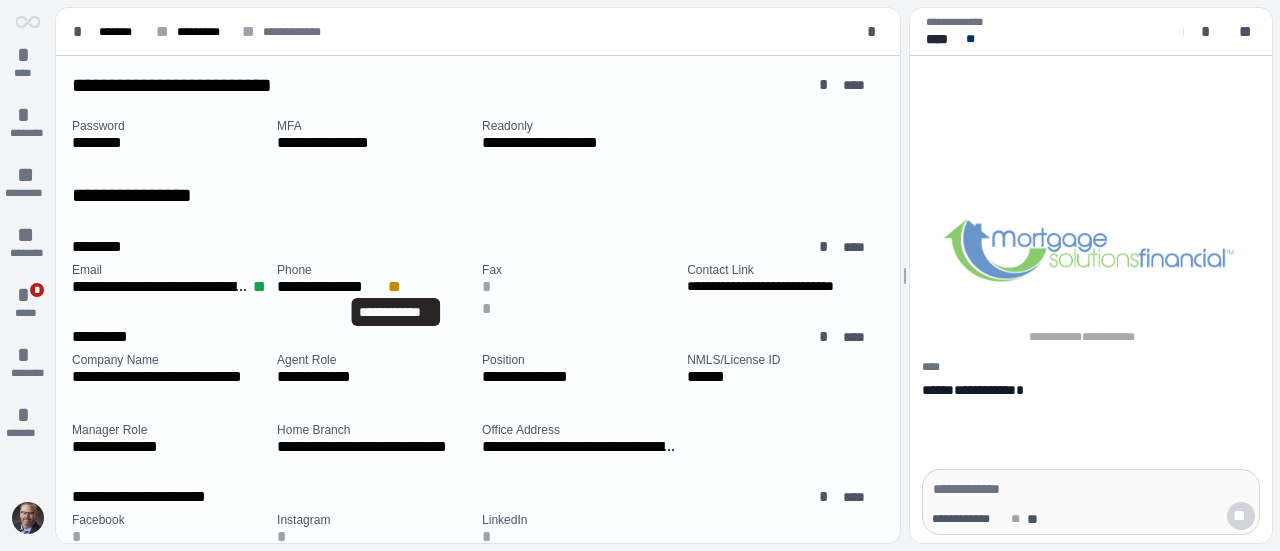 click on "**" at bounding box center (396, 287) 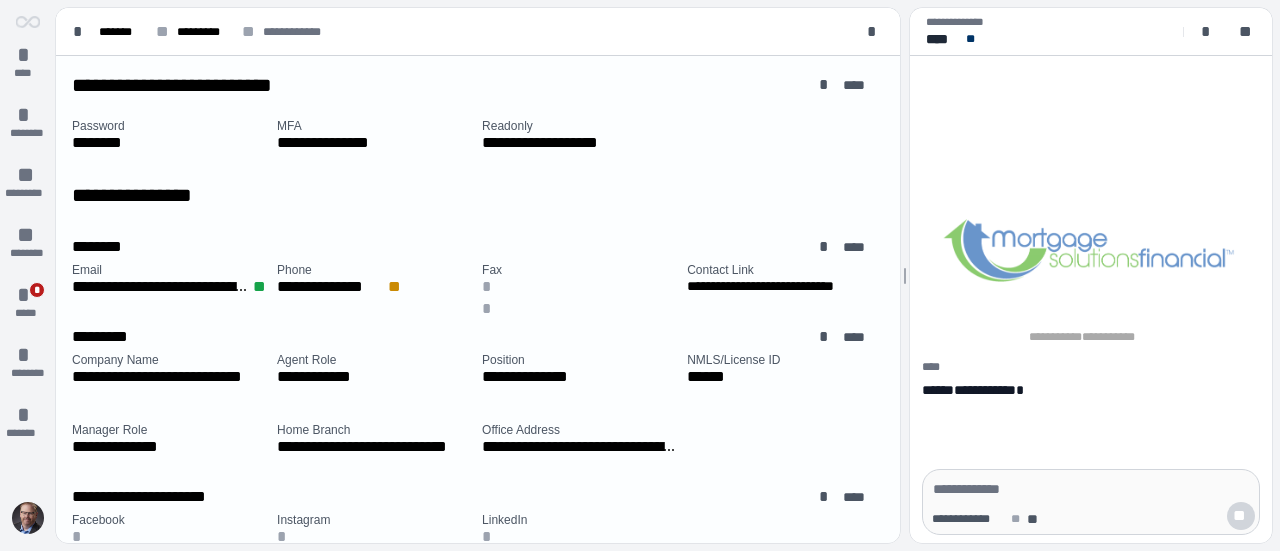 click on "**" at bounding box center [396, 287] 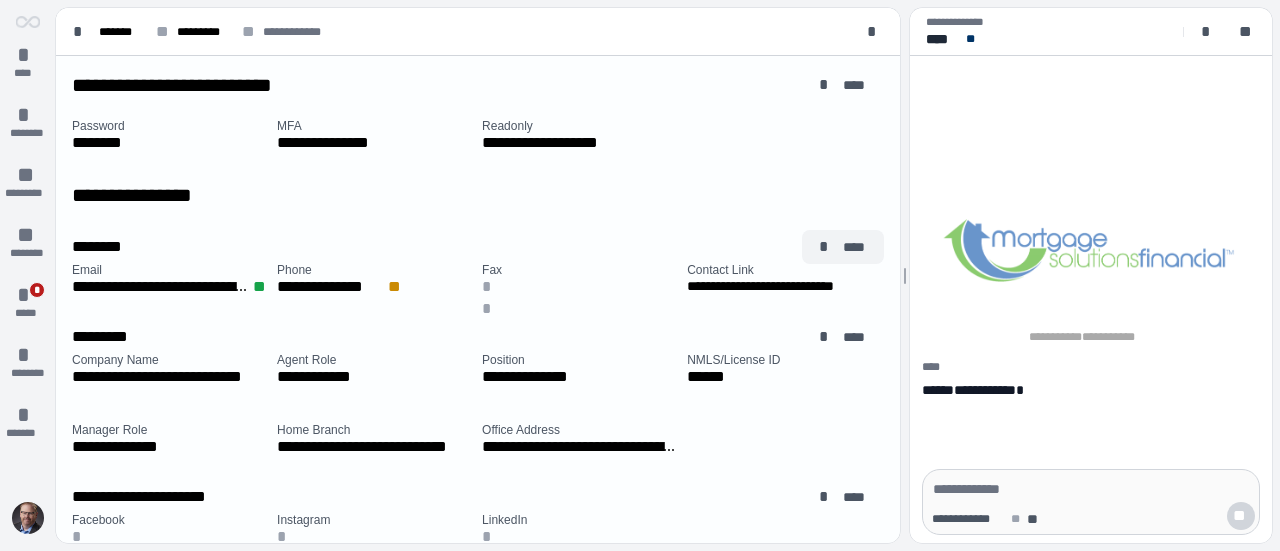 click on "****" at bounding box center [855, 247] 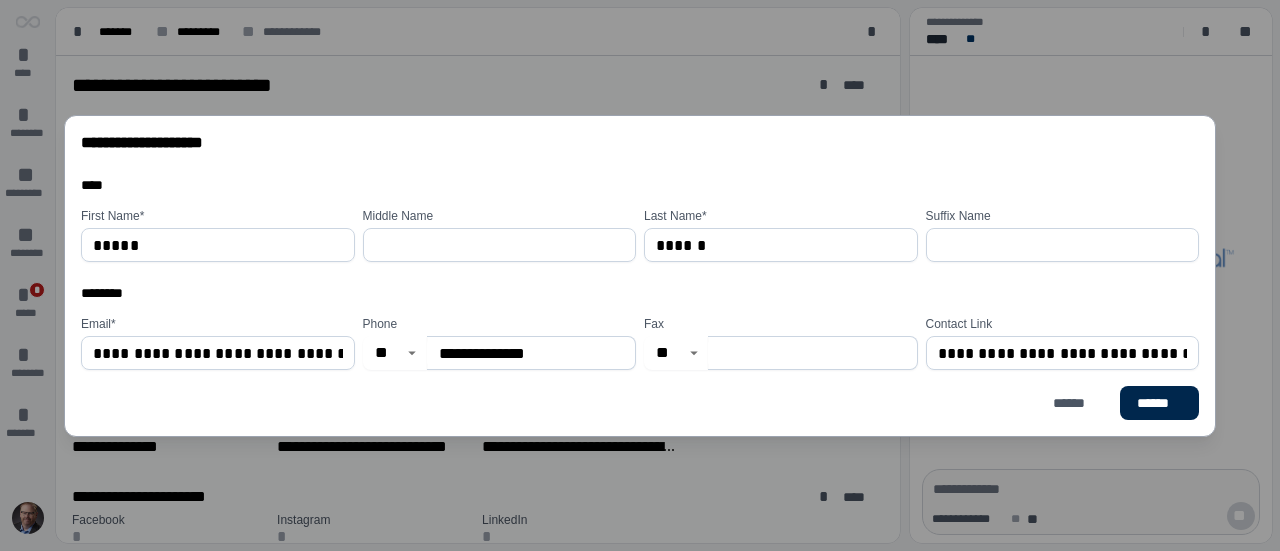 click on "******" at bounding box center (1159, 403) 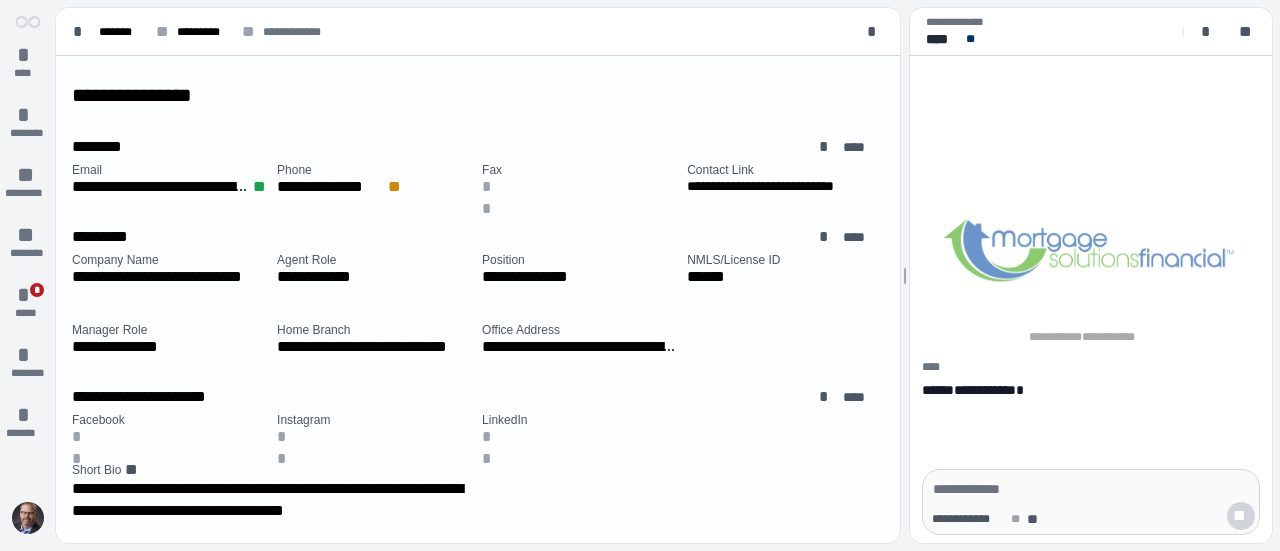 scroll, scrollTop: 328, scrollLeft: 0, axis: vertical 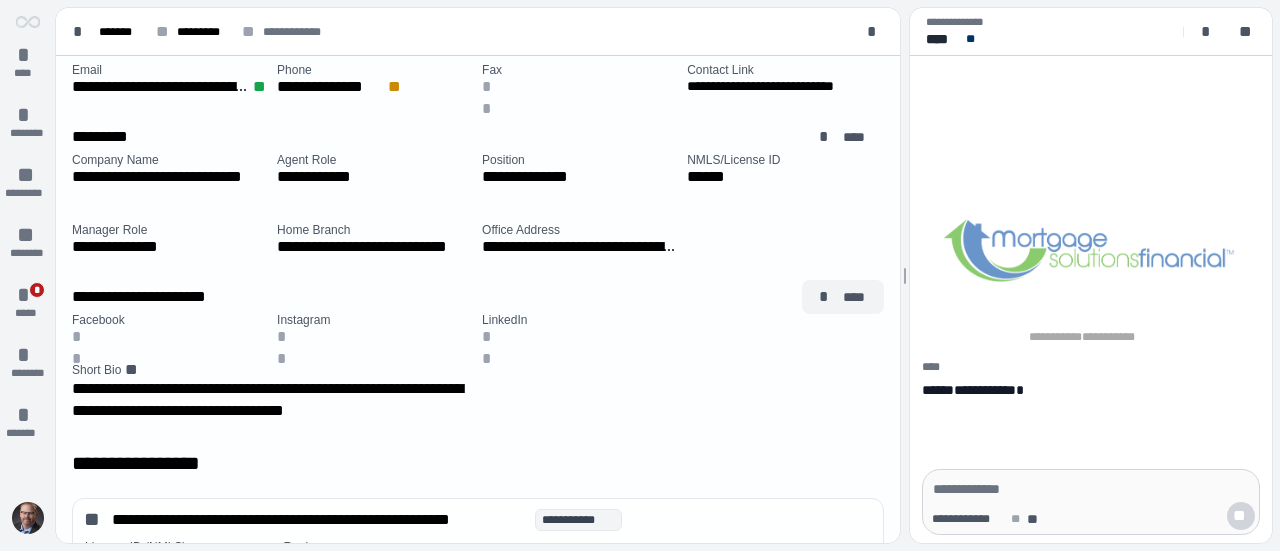 click on "*" at bounding box center (827, 297) 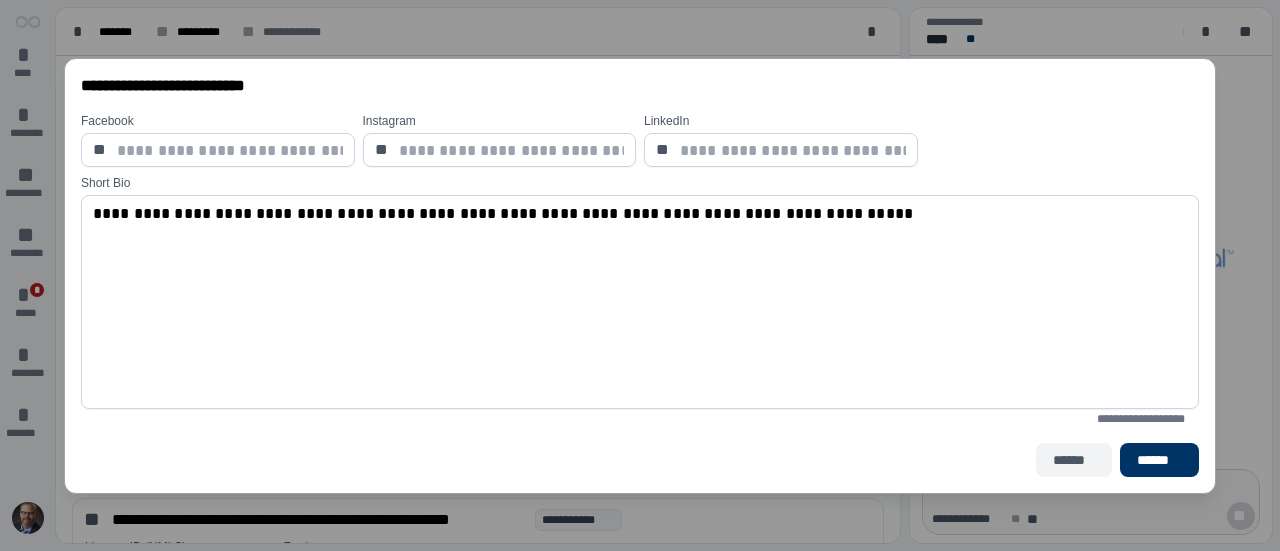 click on "******" at bounding box center (1074, 460) 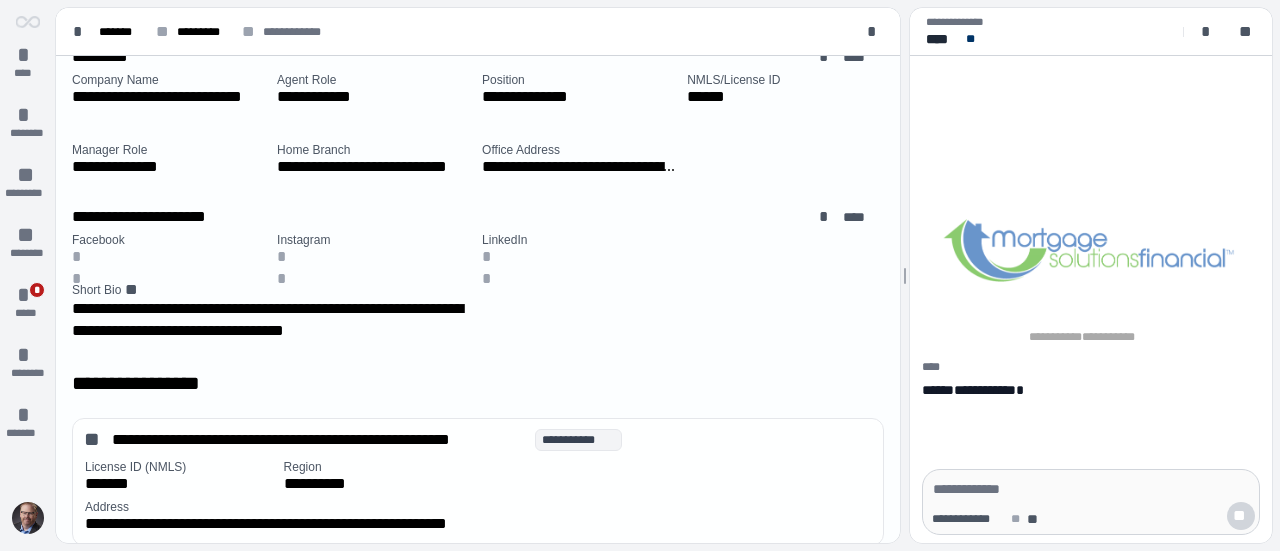 scroll, scrollTop: 528, scrollLeft: 0, axis: vertical 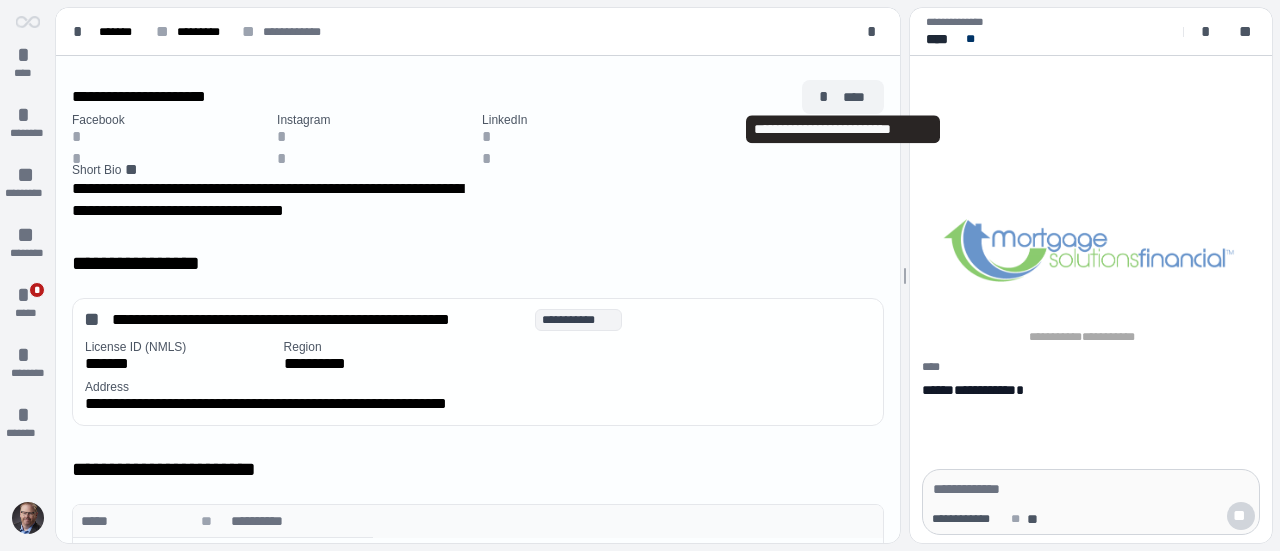 click on "****" at bounding box center (855, 97) 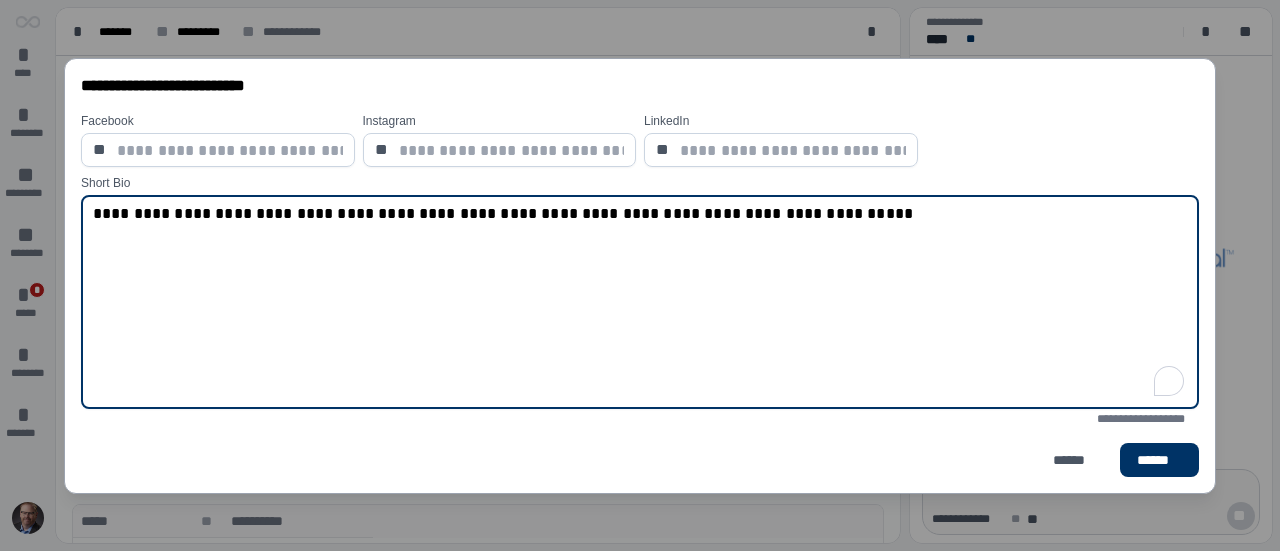 drag, startPoint x: 837, startPoint y: 215, endPoint x: 50, endPoint y: 205, distance: 787.06354 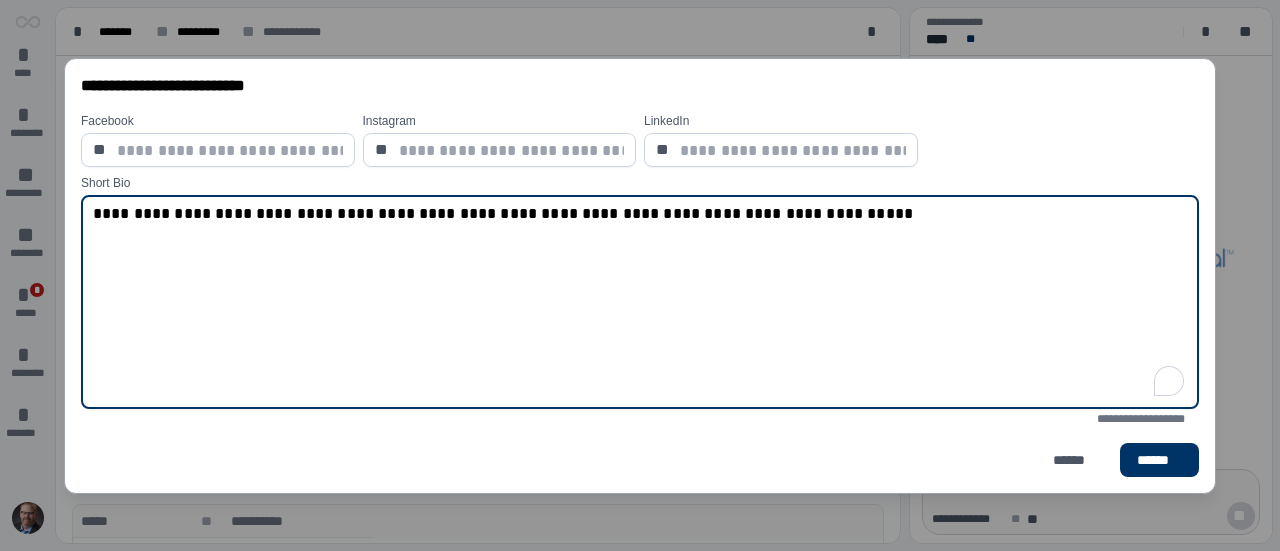click on "**********" at bounding box center [640, 275] 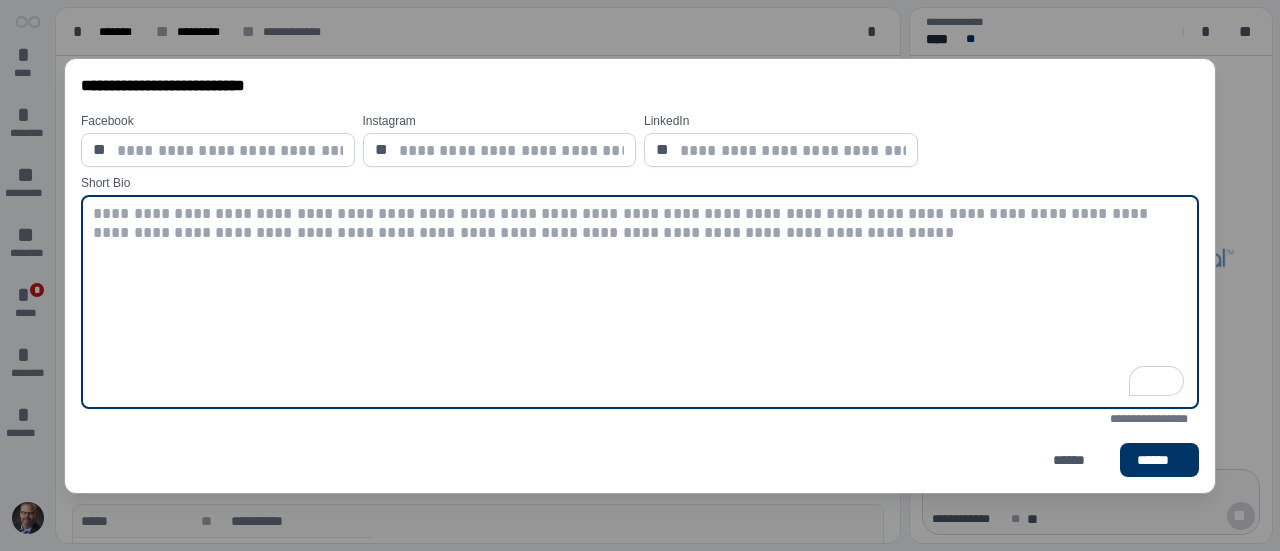 paste on "**********" 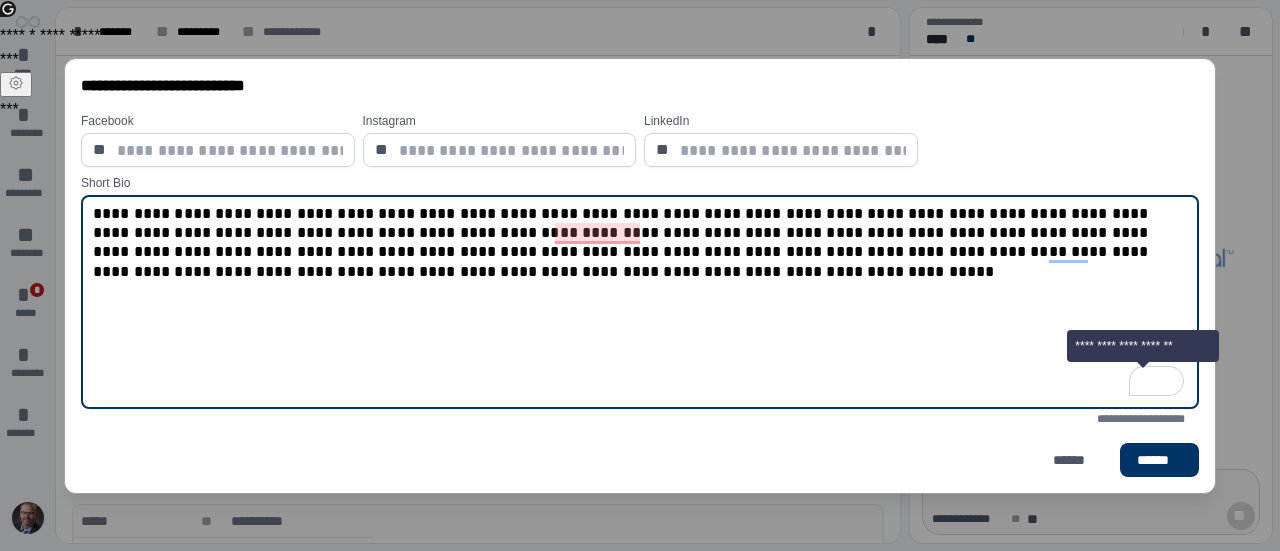 click at bounding box center (1144, 380) 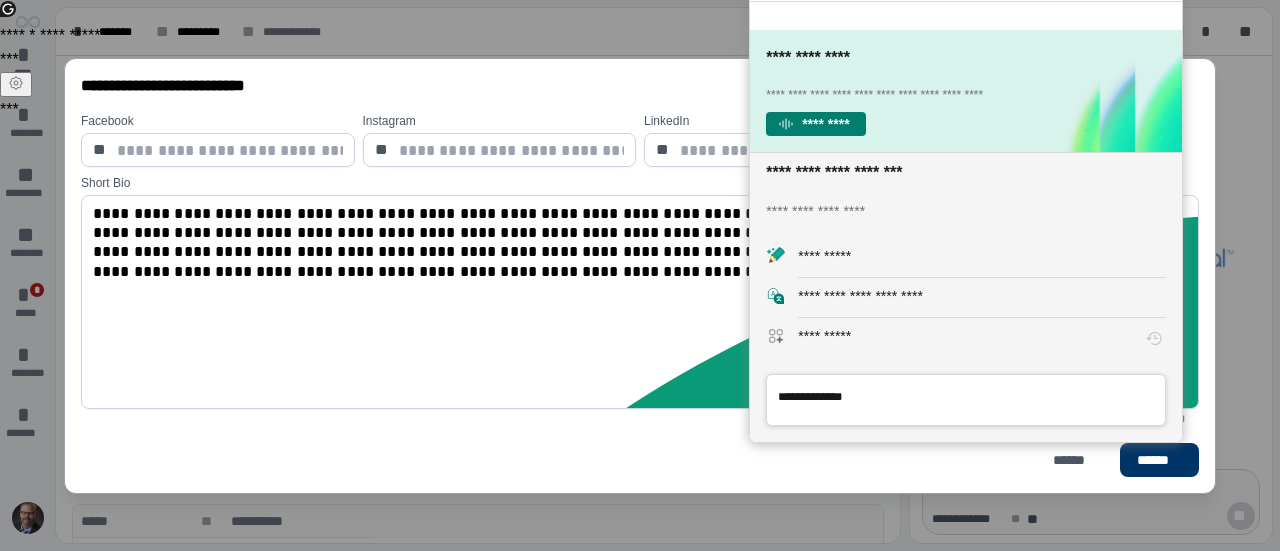 scroll, scrollTop: 0, scrollLeft: 0, axis: both 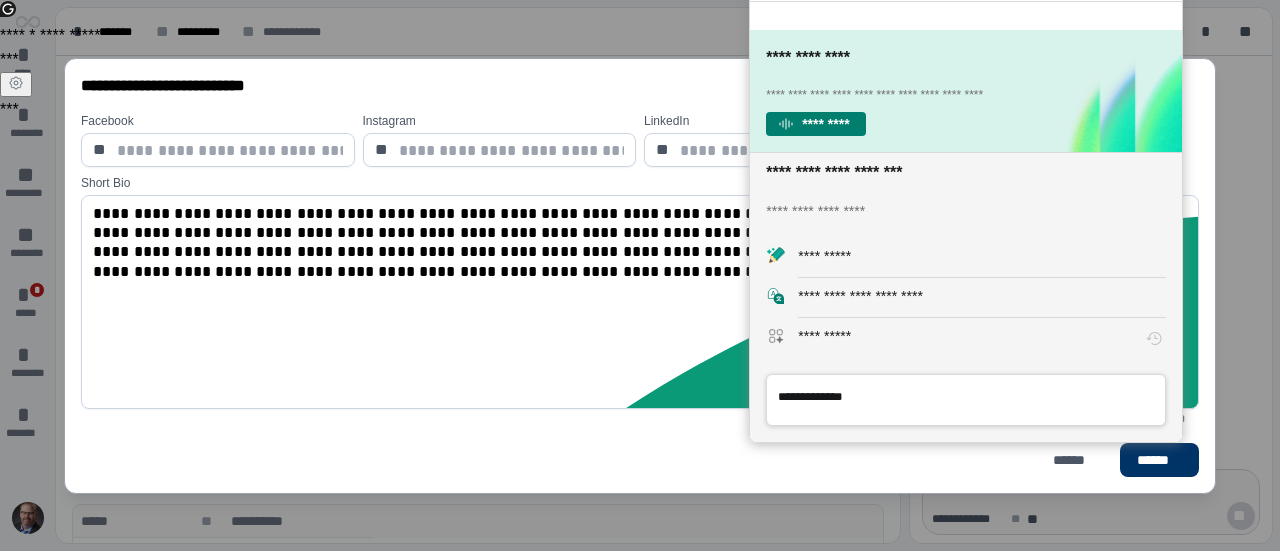 click on "****** ******* *******" 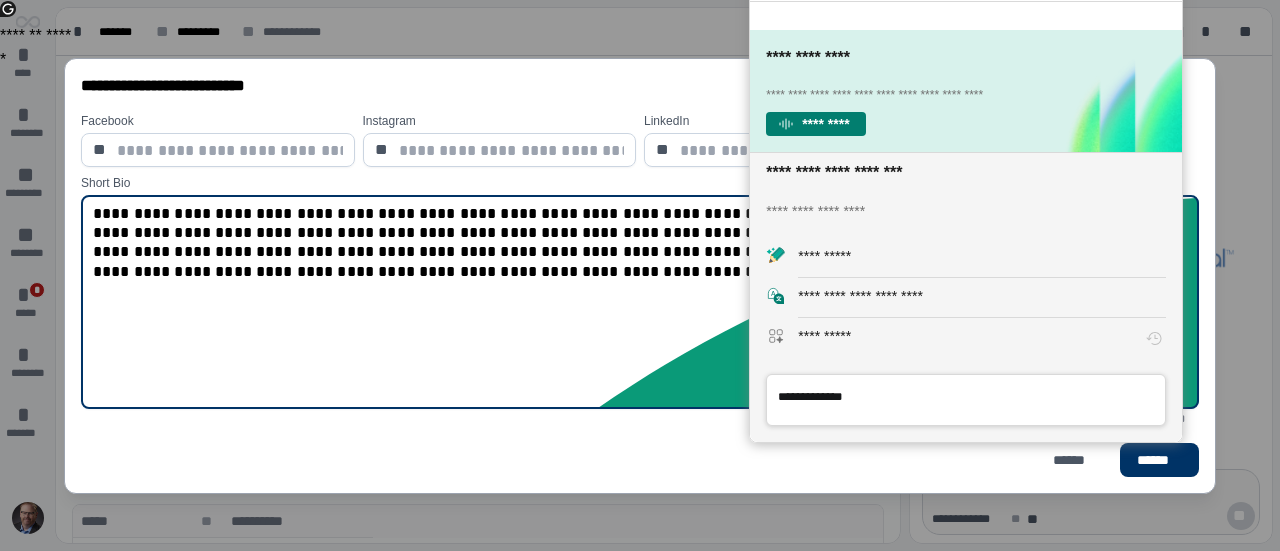 click on "**********" at bounding box center (640, 302) 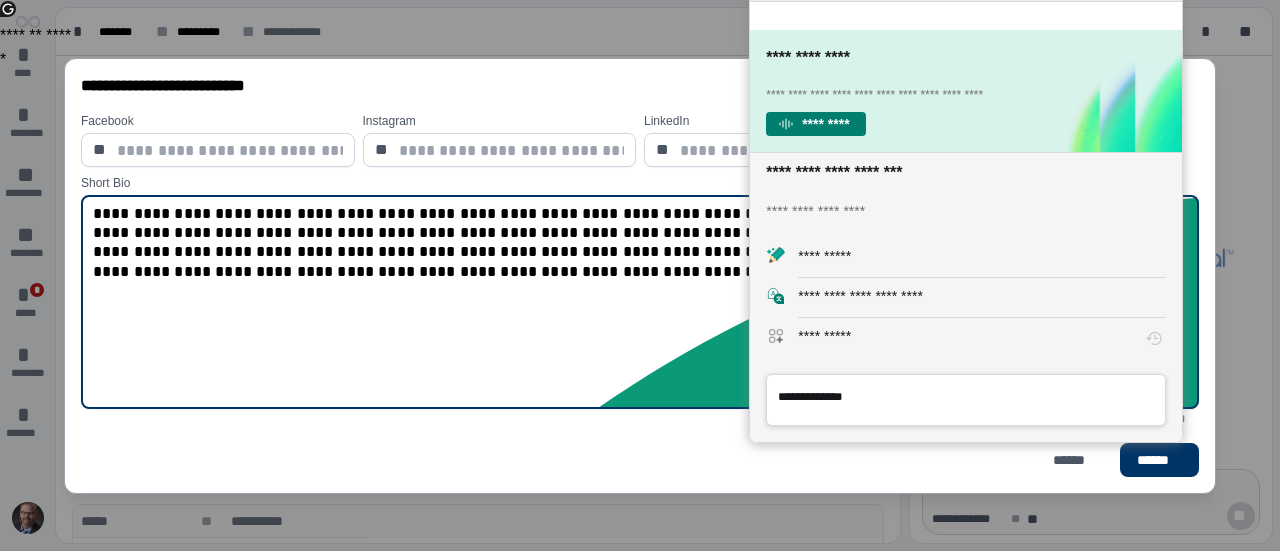 type on "**********" 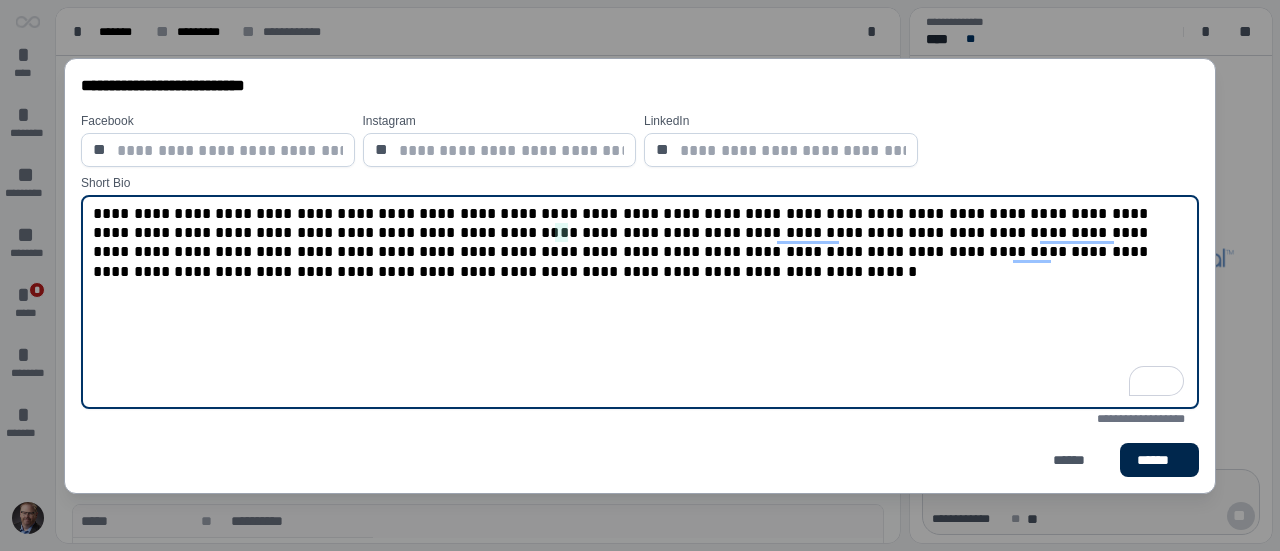 click on "******" at bounding box center (1159, 460) 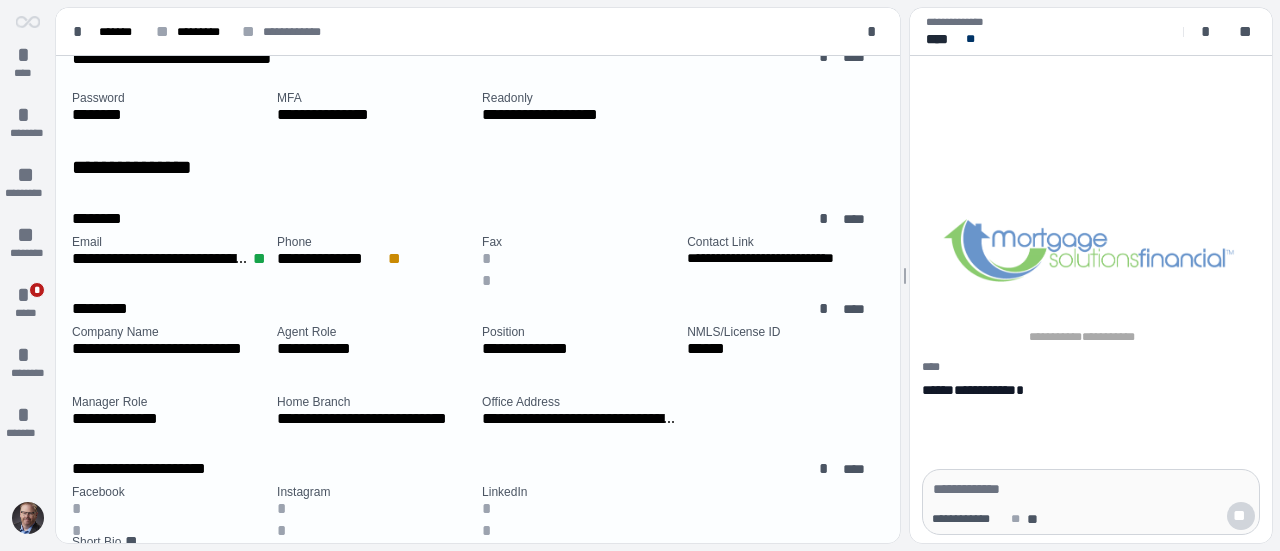 scroll, scrollTop: 28, scrollLeft: 0, axis: vertical 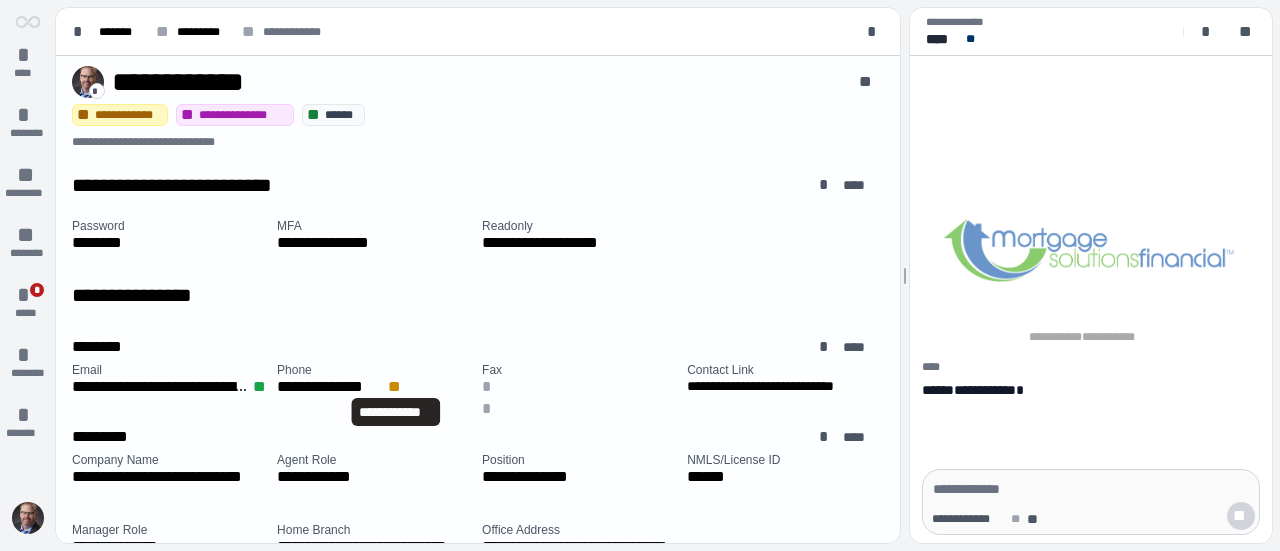click on "**" at bounding box center (396, 387) 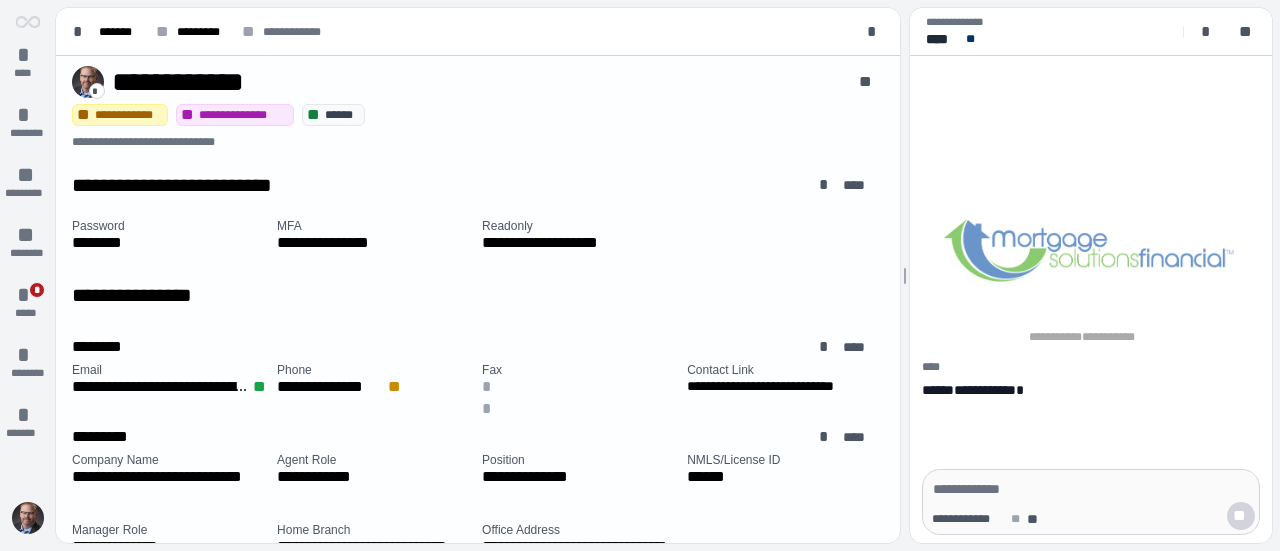 click on "**" at bounding box center (396, 387) 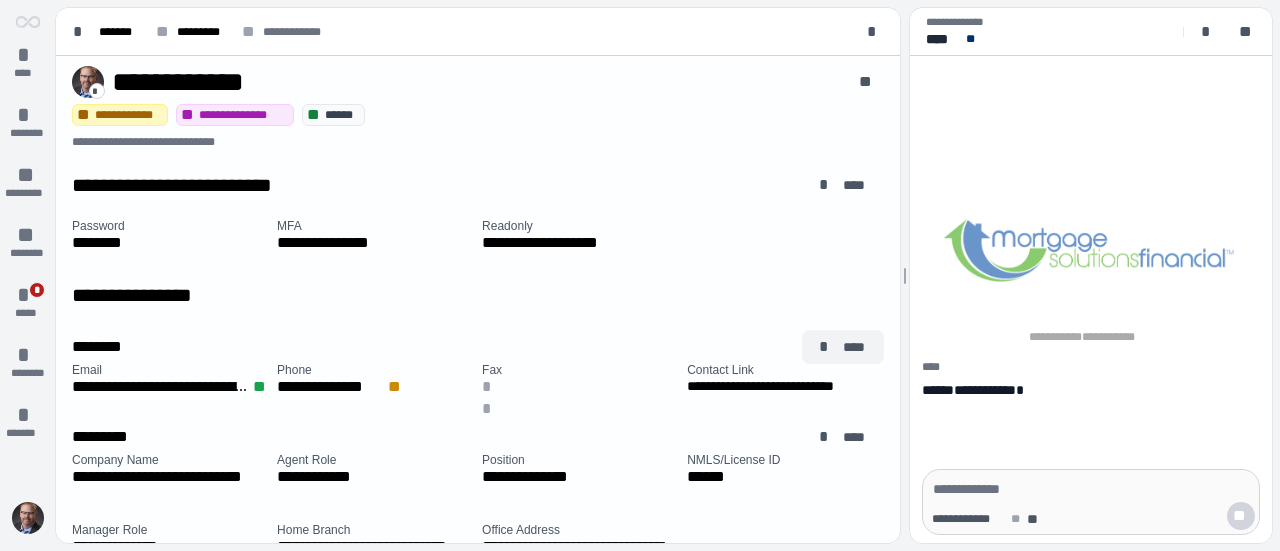click on "*" at bounding box center [827, 347] 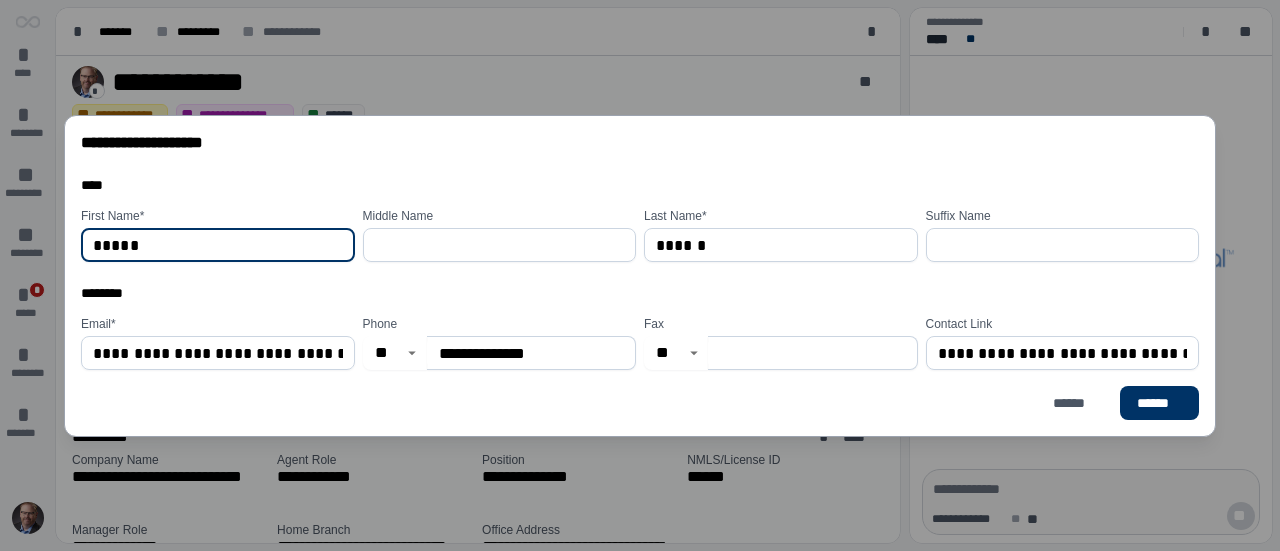 click on "**********" at bounding box center (532, 353) 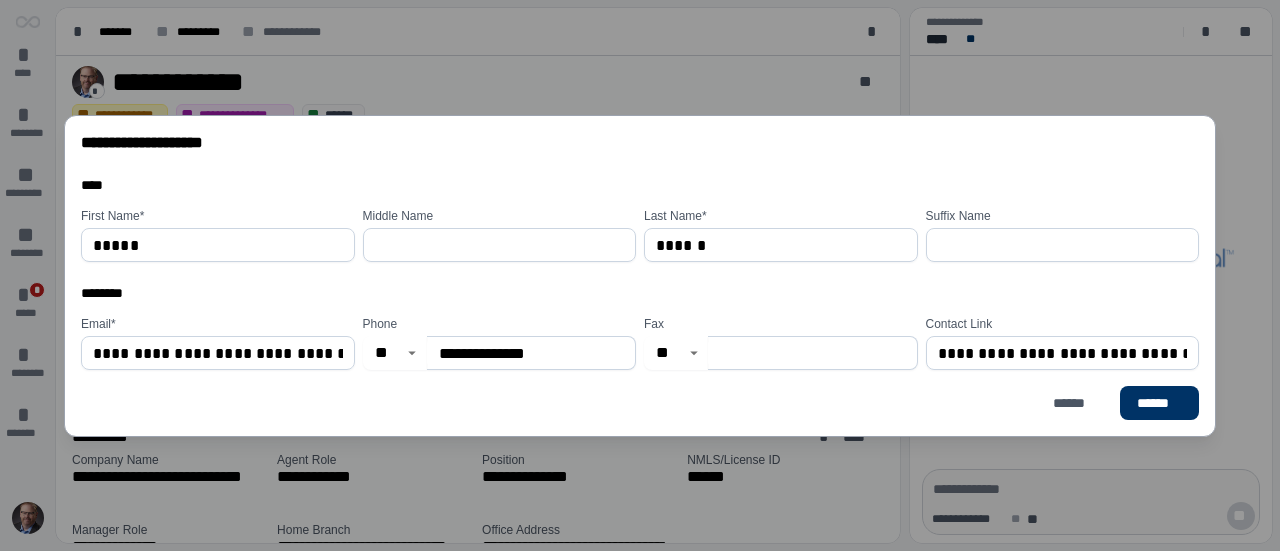 click on "[PHONE] ** [PHONE]" at bounding box center [640, 275] 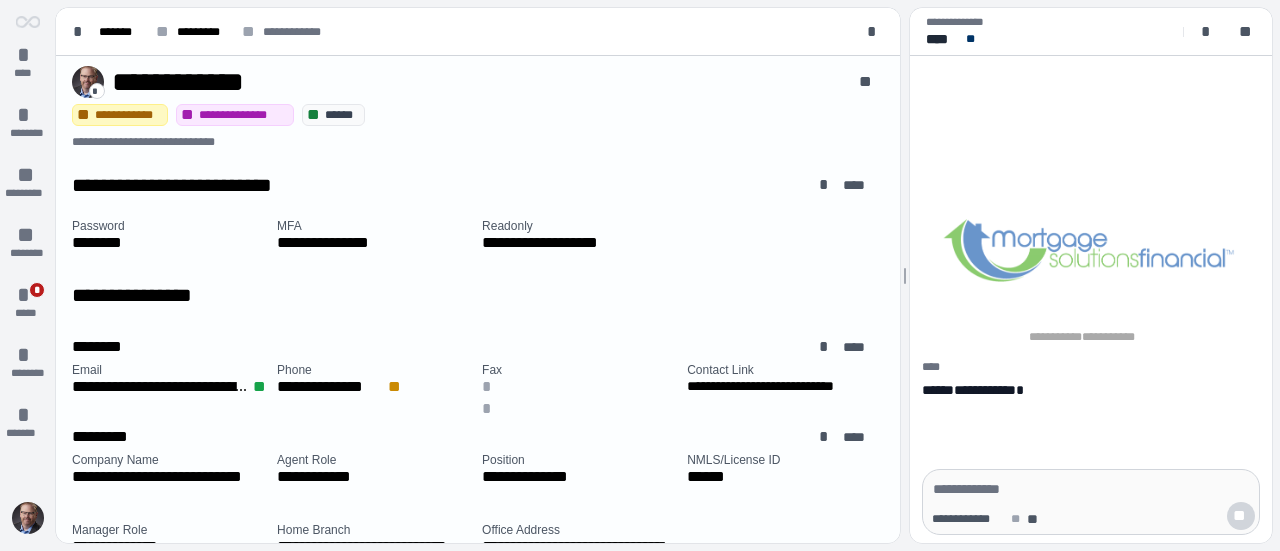 scroll, scrollTop: 0, scrollLeft: 0, axis: both 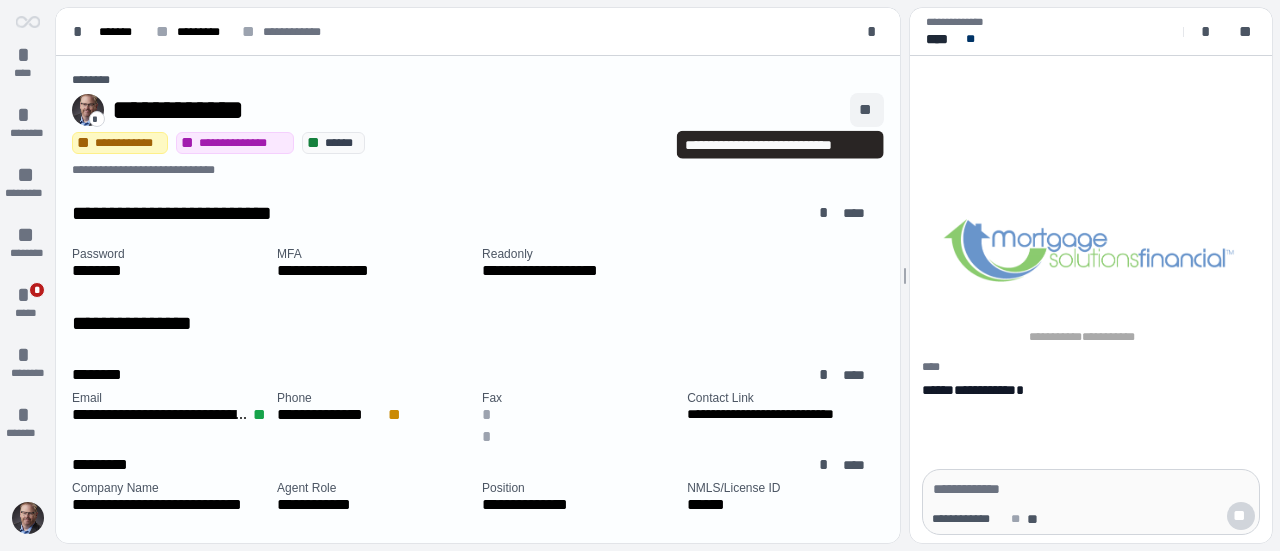 click on "**" at bounding box center (867, 110) 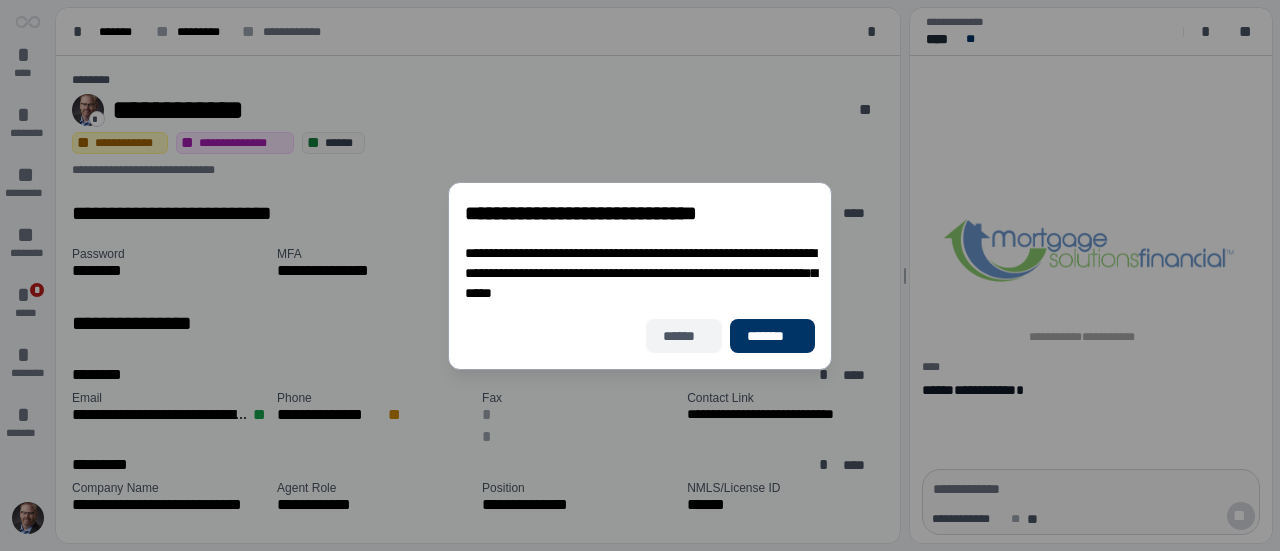 click on "******" at bounding box center (684, 336) 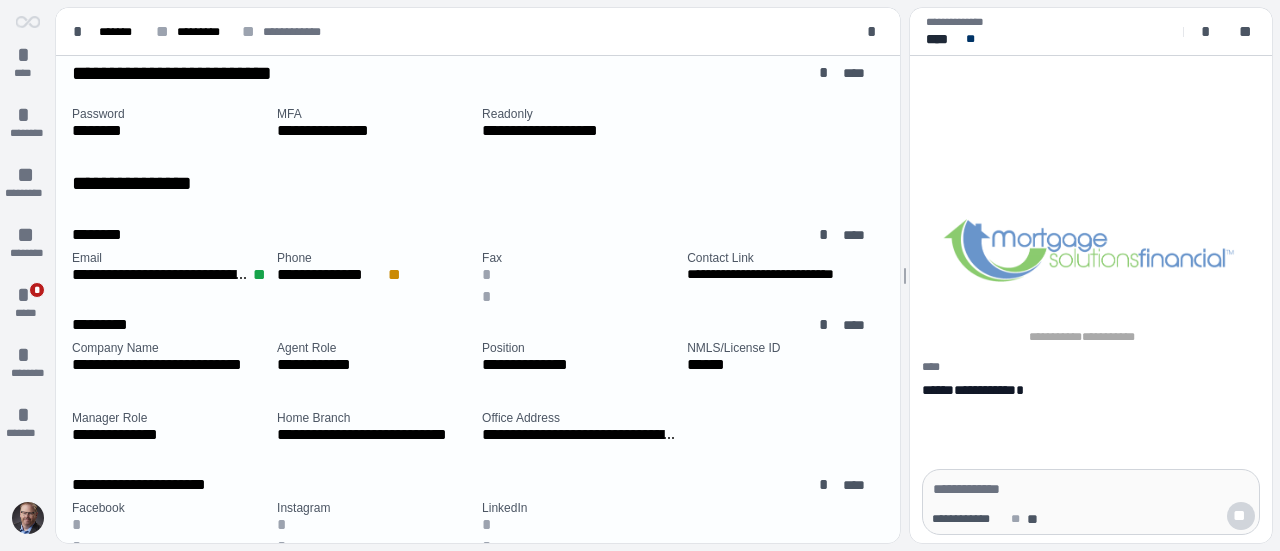 scroll, scrollTop: 0, scrollLeft: 0, axis: both 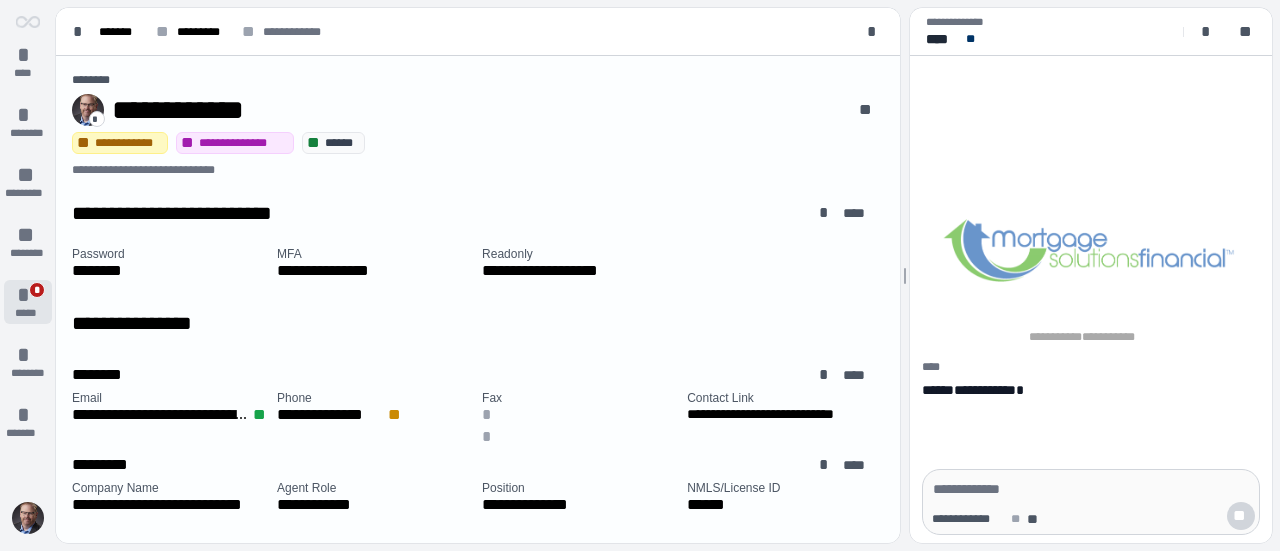 click on "*" at bounding box center (28, 295) 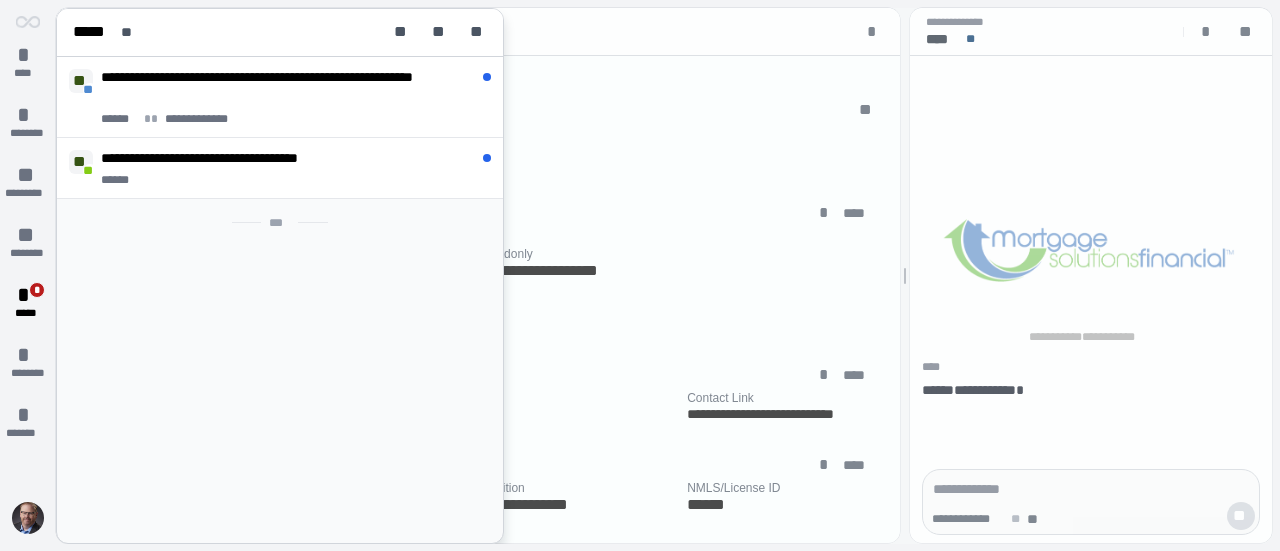 click at bounding box center (664, 276) 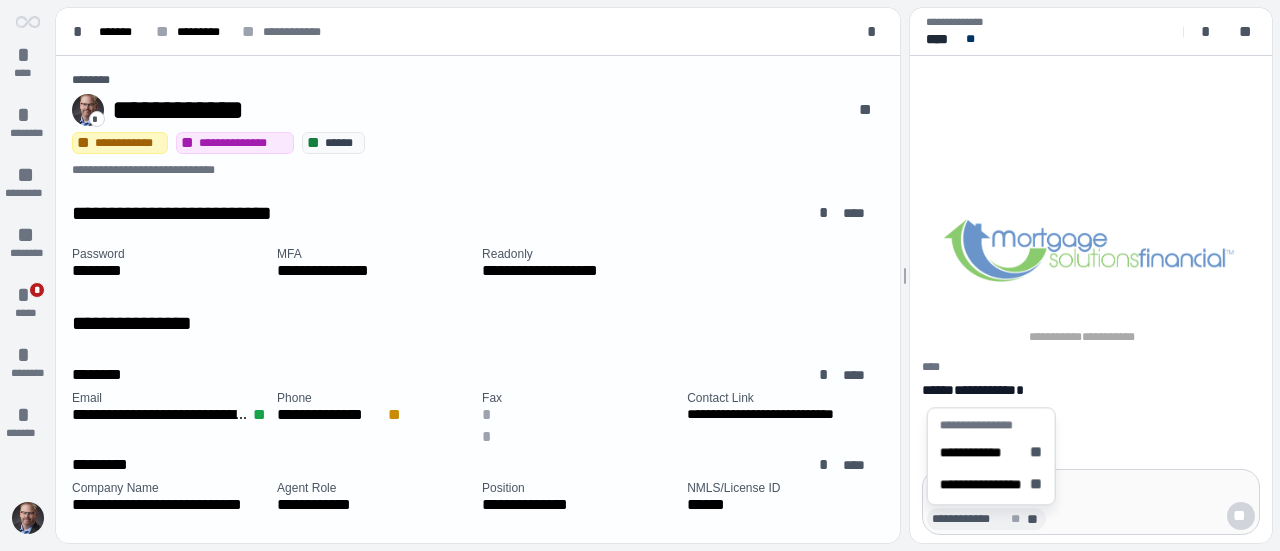 click on "**********" at bounding box center (970, 519) 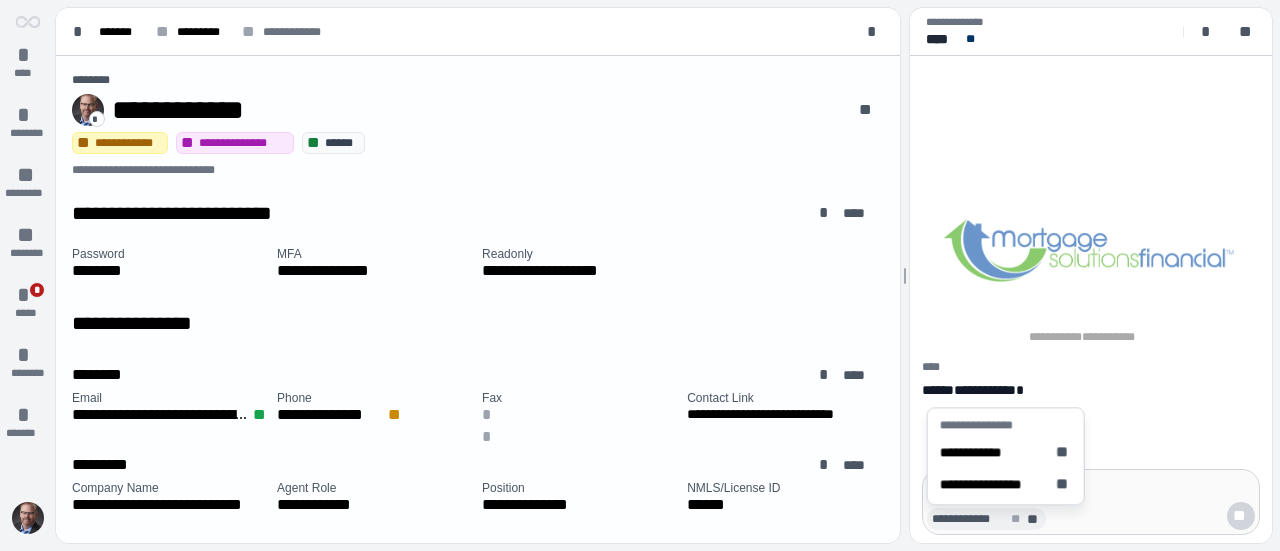 click at bounding box center (1091, 489) 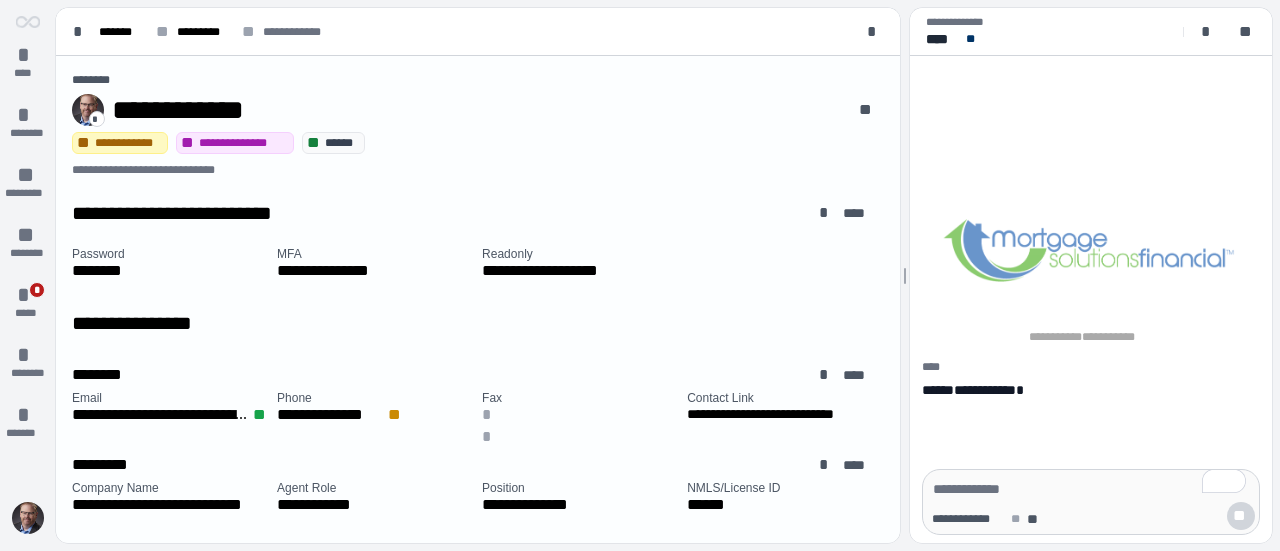 click at bounding box center [1091, 489] 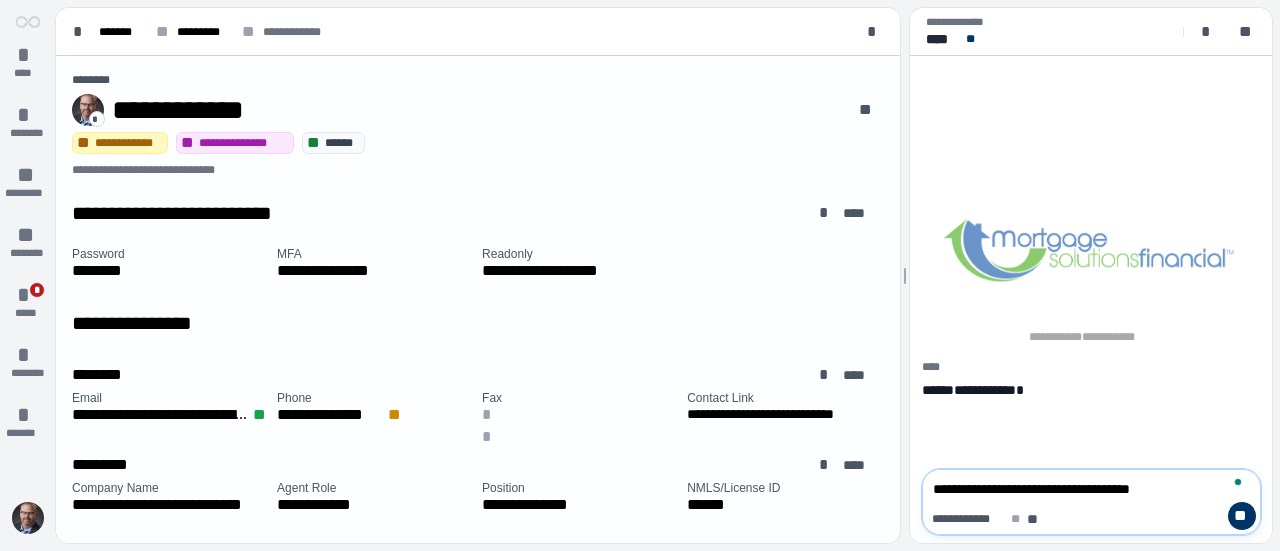 type on "**********" 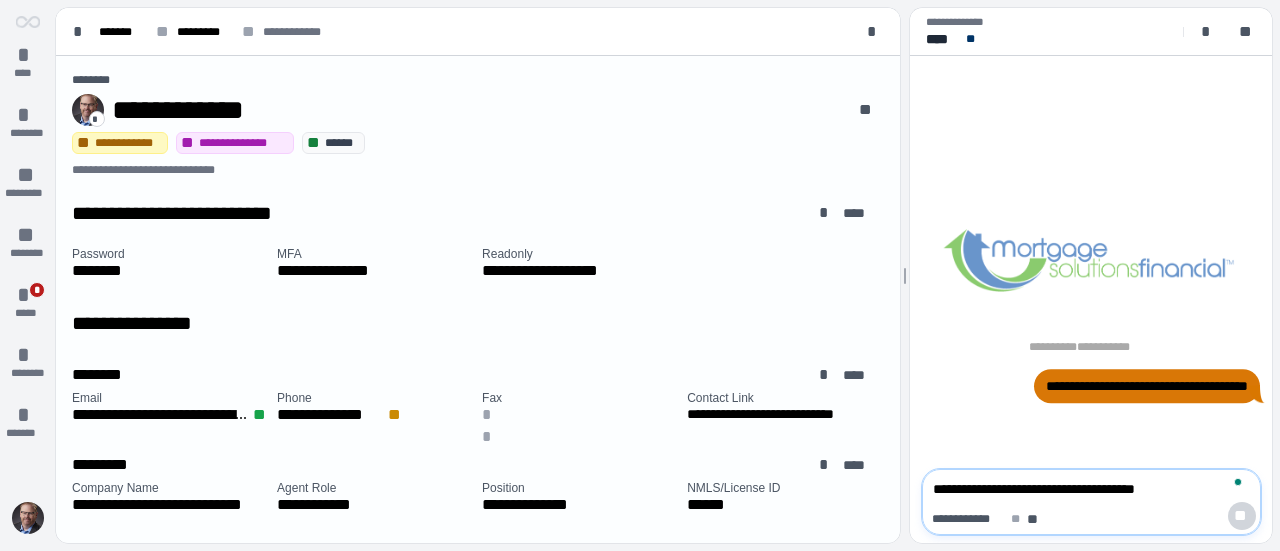 type 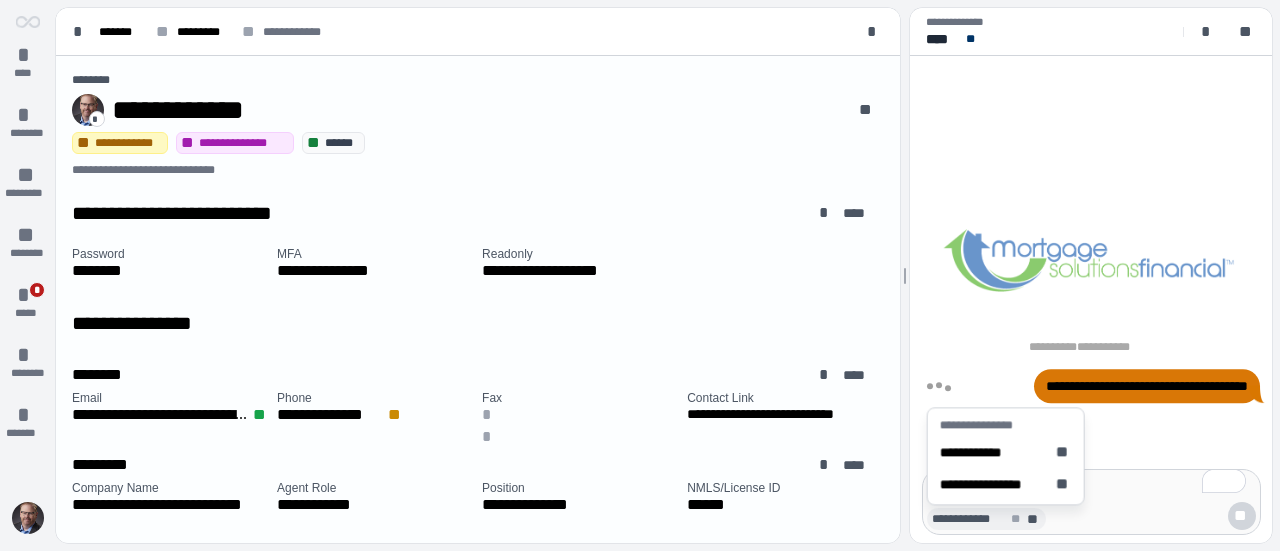 click on "**********" at bounding box center [970, 519] 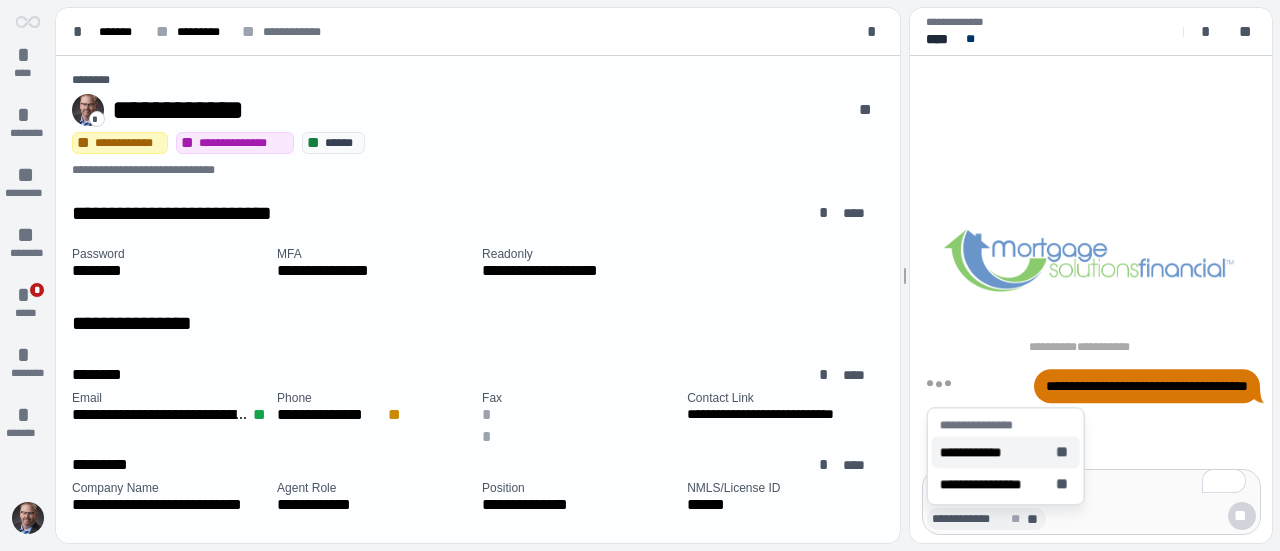 click on "**********" at bounding box center [983, 452] 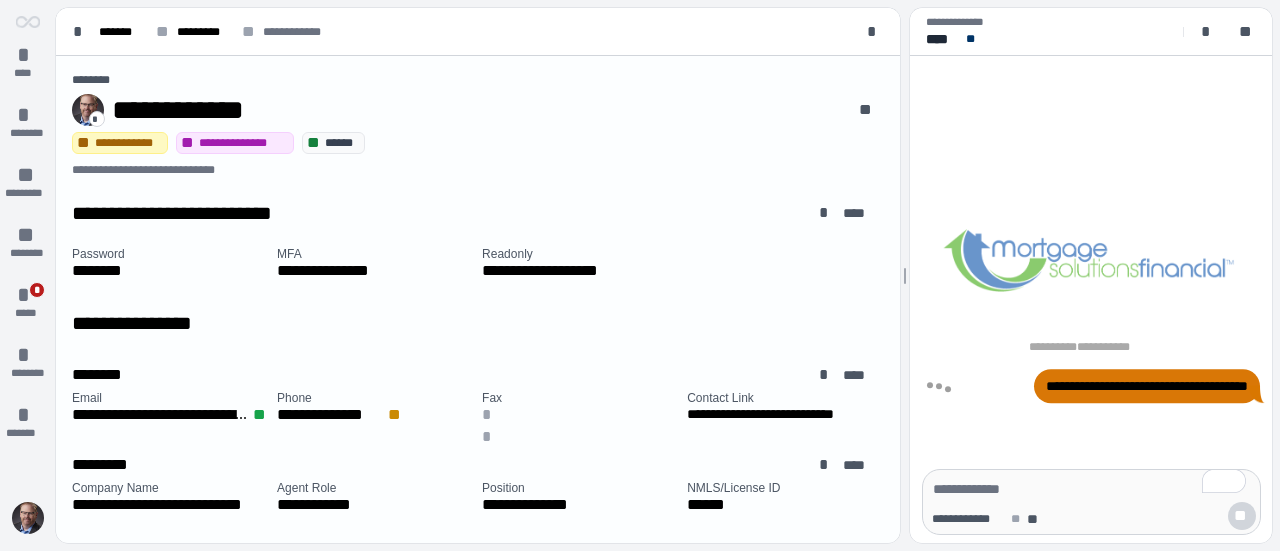 click at bounding box center [1091, 489] 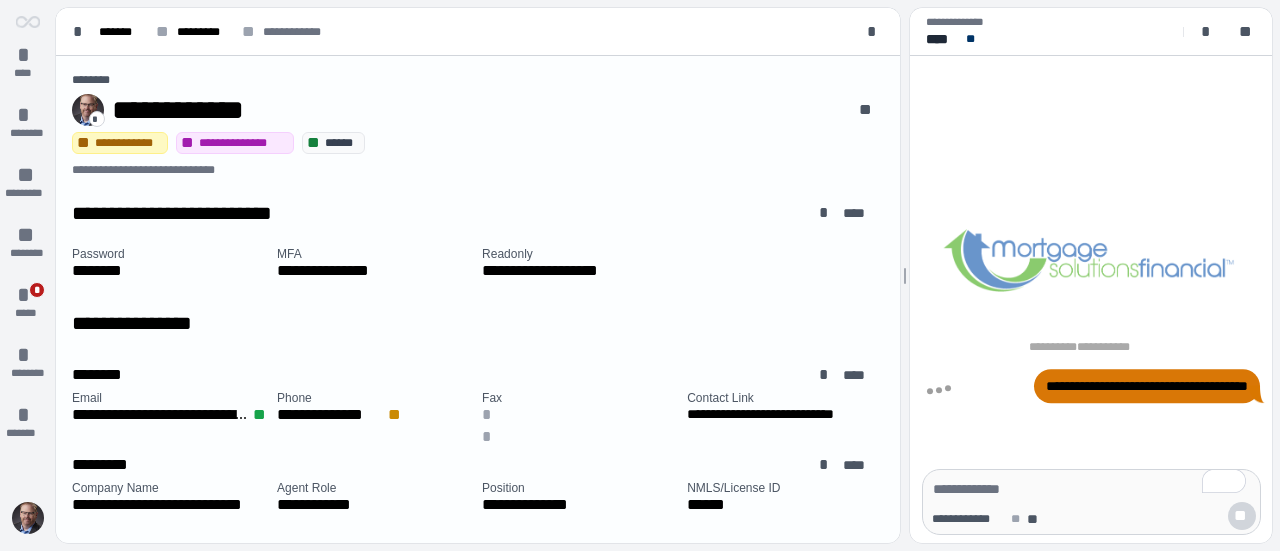click on "**********" at bounding box center (1147, 386) 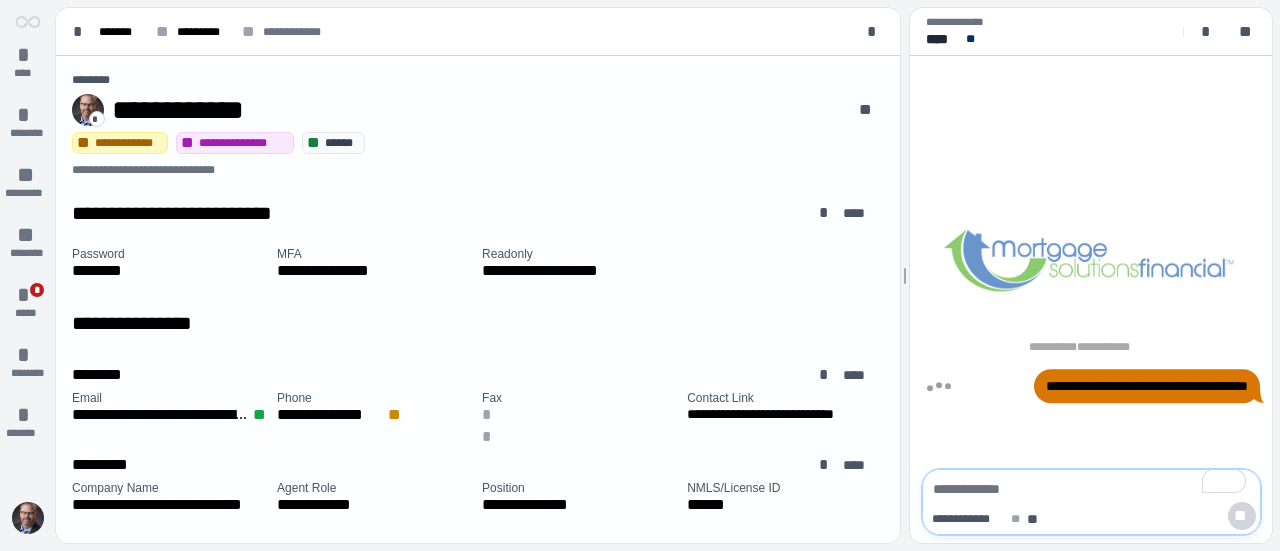 click at bounding box center (1091, 489) 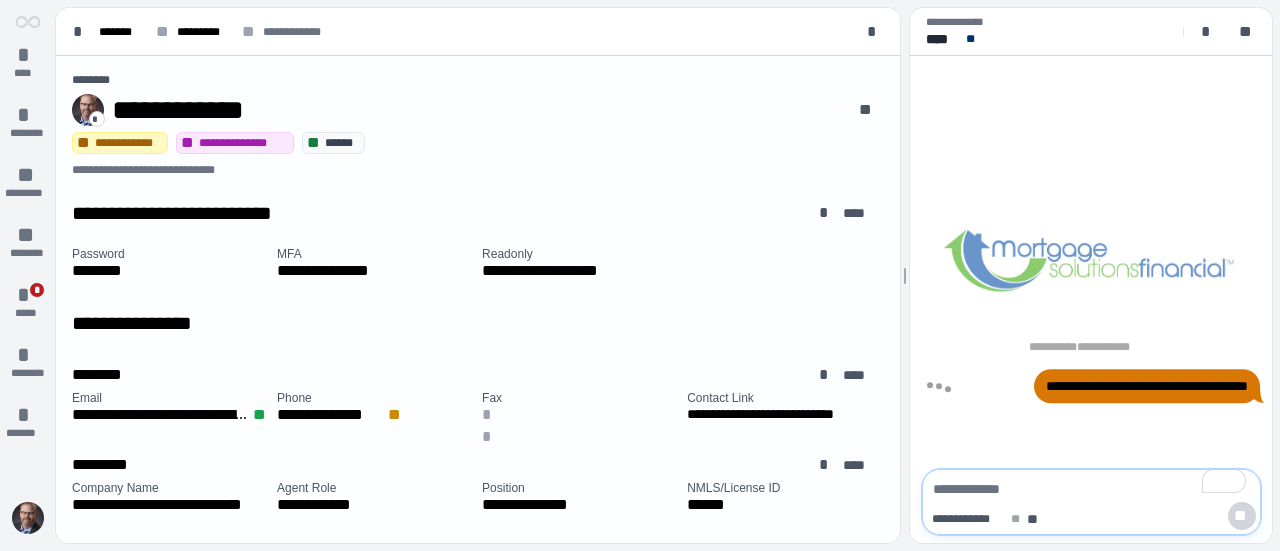 click on "**********" at bounding box center (1117, 386) 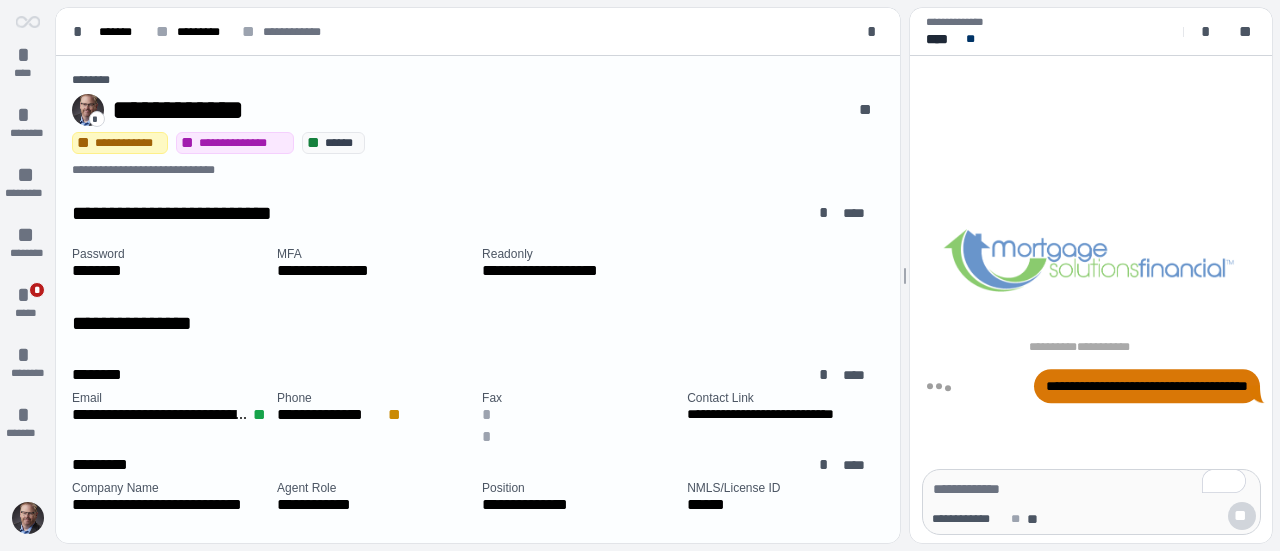 click on "**********" at bounding box center (1147, 386) 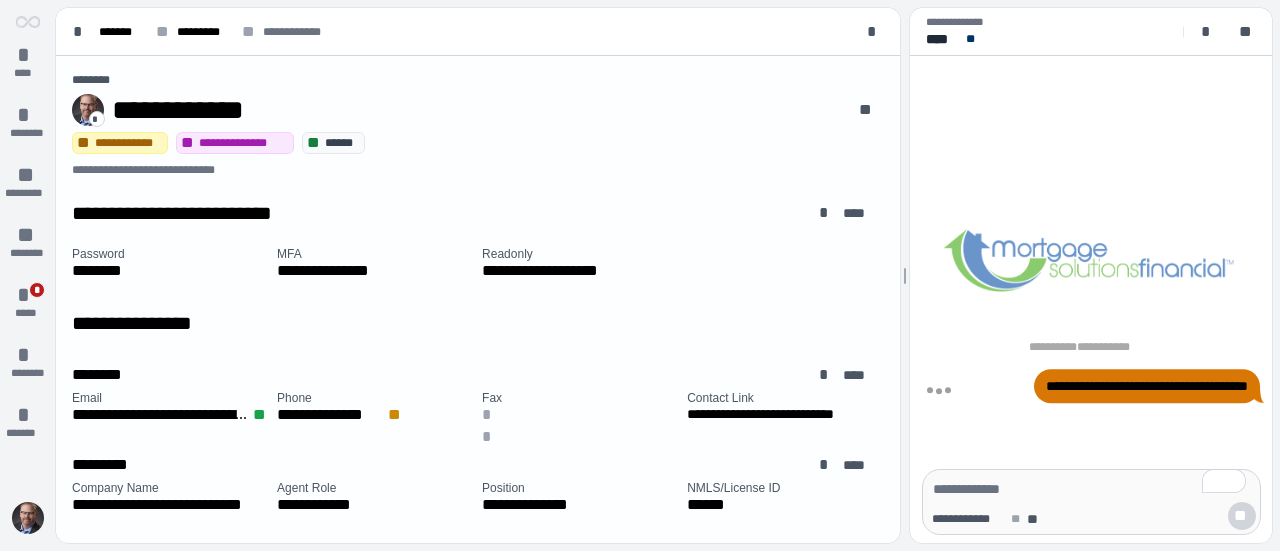 click on "**********" at bounding box center (1117, 386) 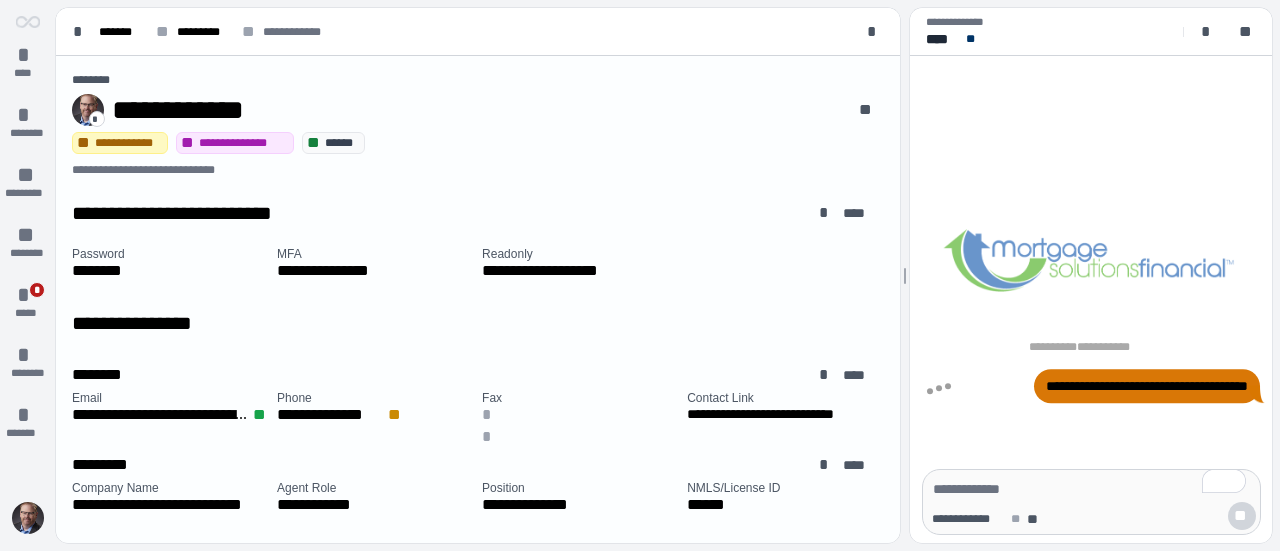 click on "**********" at bounding box center [1147, 386] 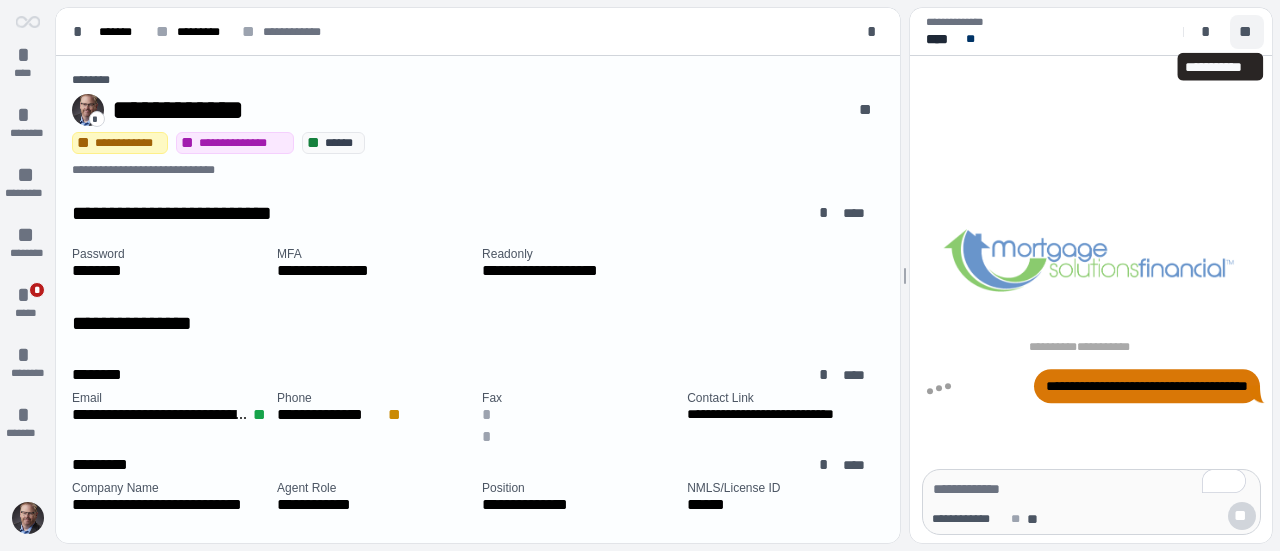 click on "**" at bounding box center (1247, 32) 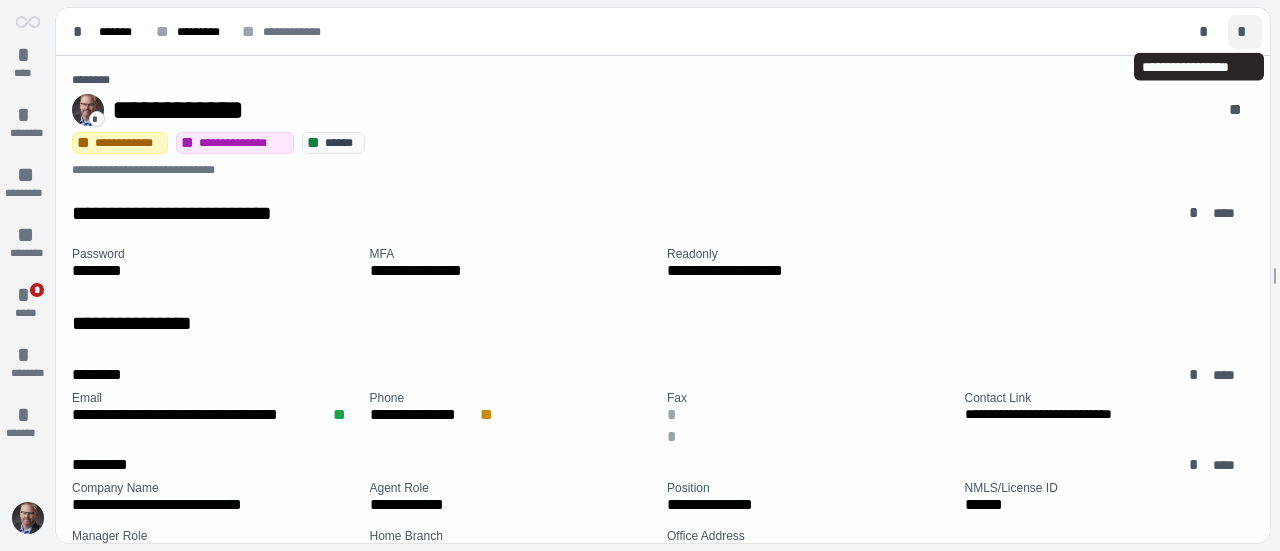 click on "*" at bounding box center [1245, 32] 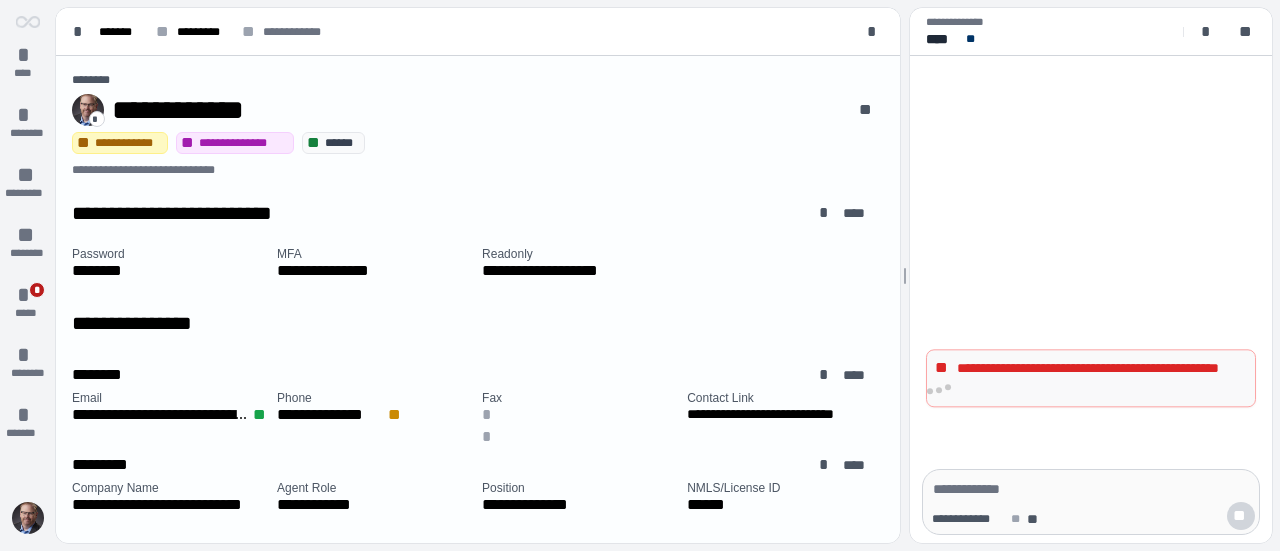 click on "**********" at bounding box center [1102, 378] 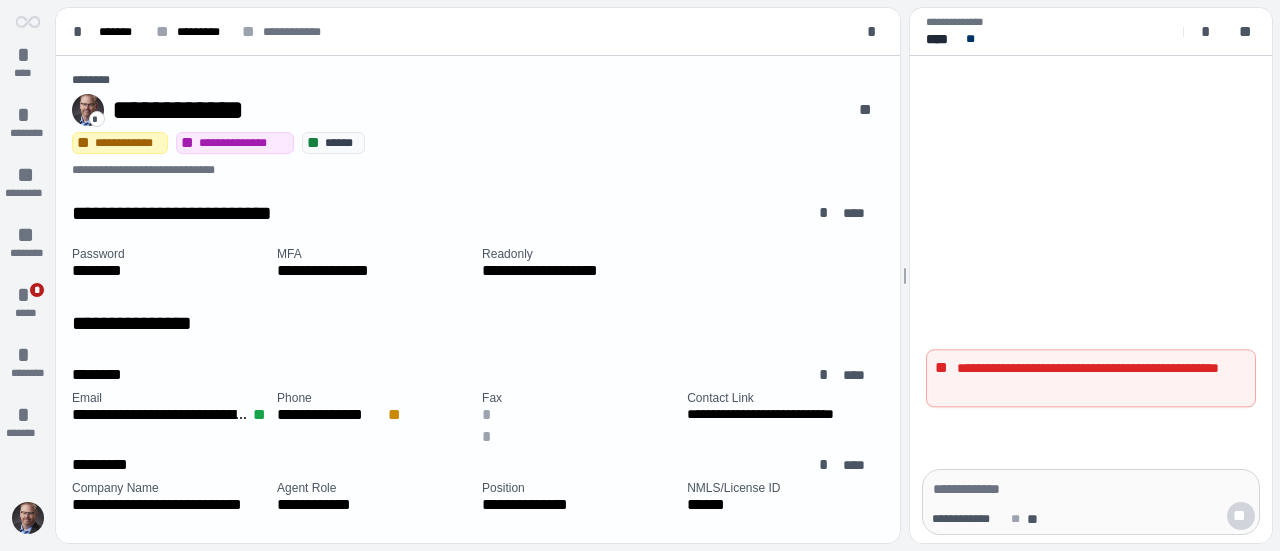 click at bounding box center (1091, 489) 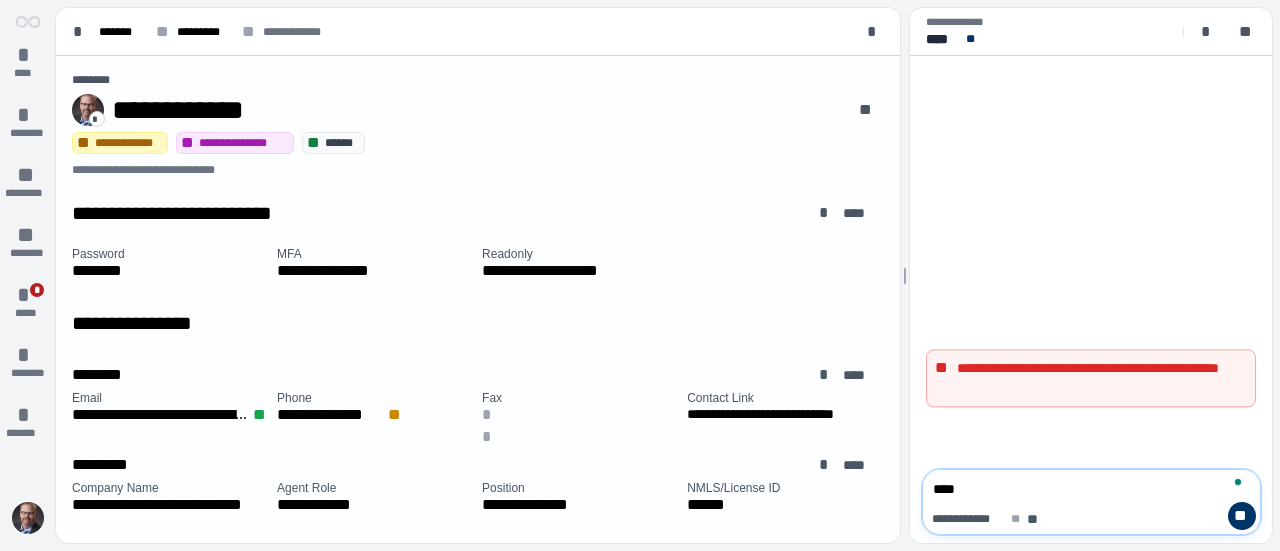 type on "*****" 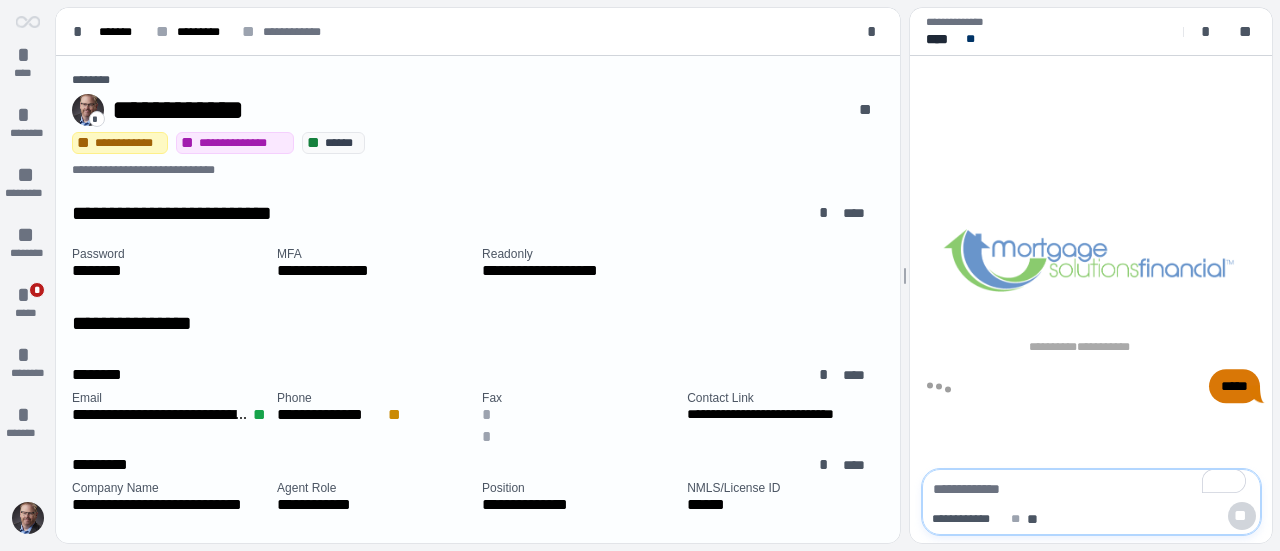 click on "**" at bounding box center [972, 39] 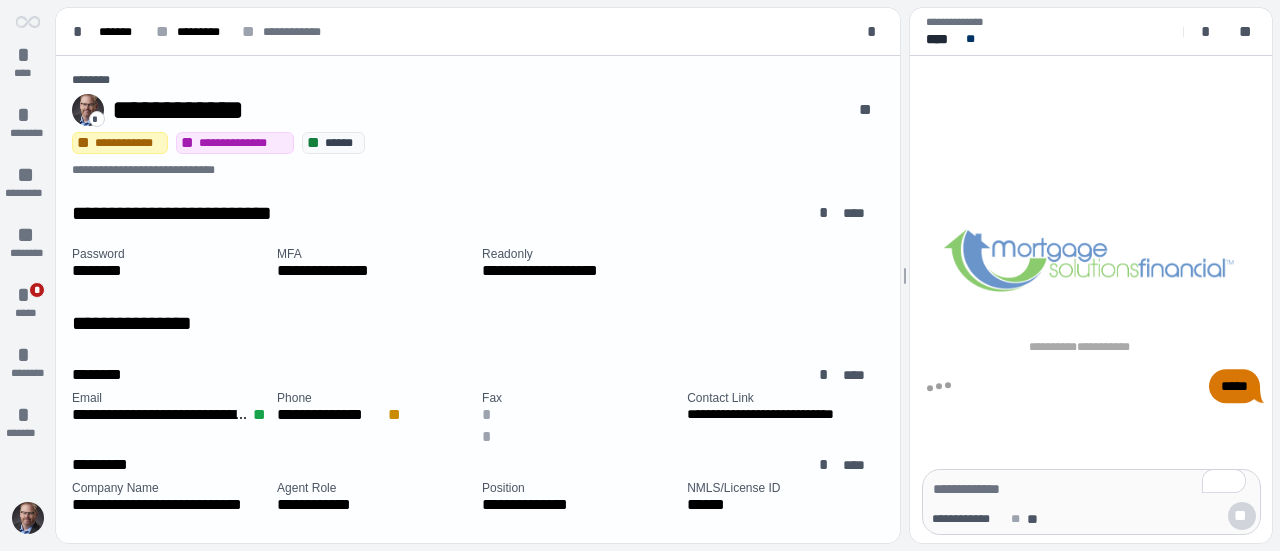 click on "**" at bounding box center (972, 39) 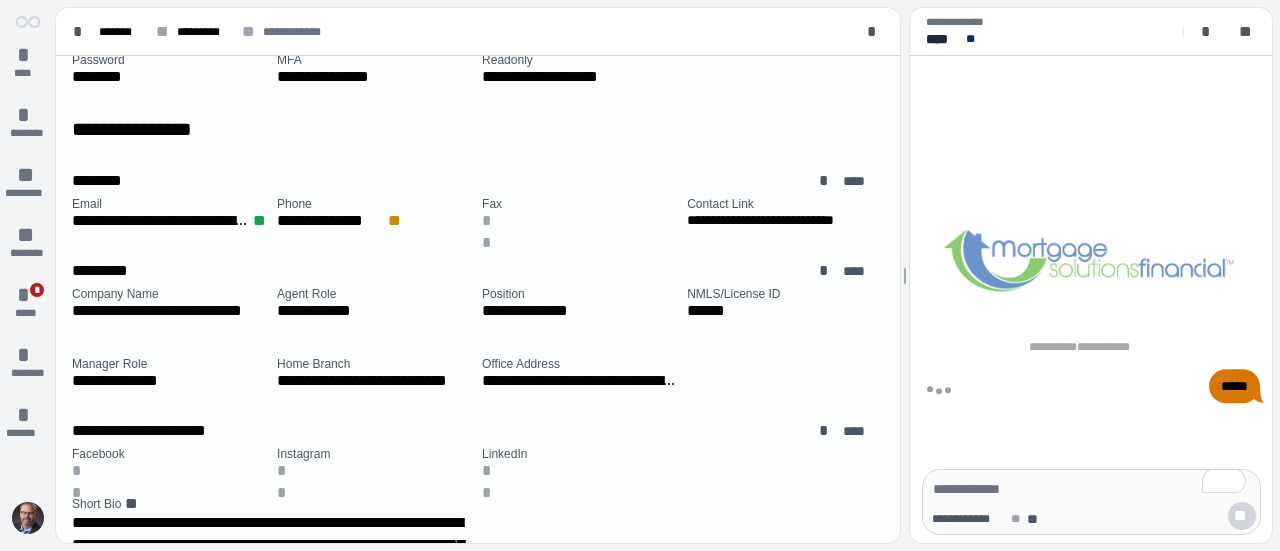 scroll, scrollTop: 500, scrollLeft: 0, axis: vertical 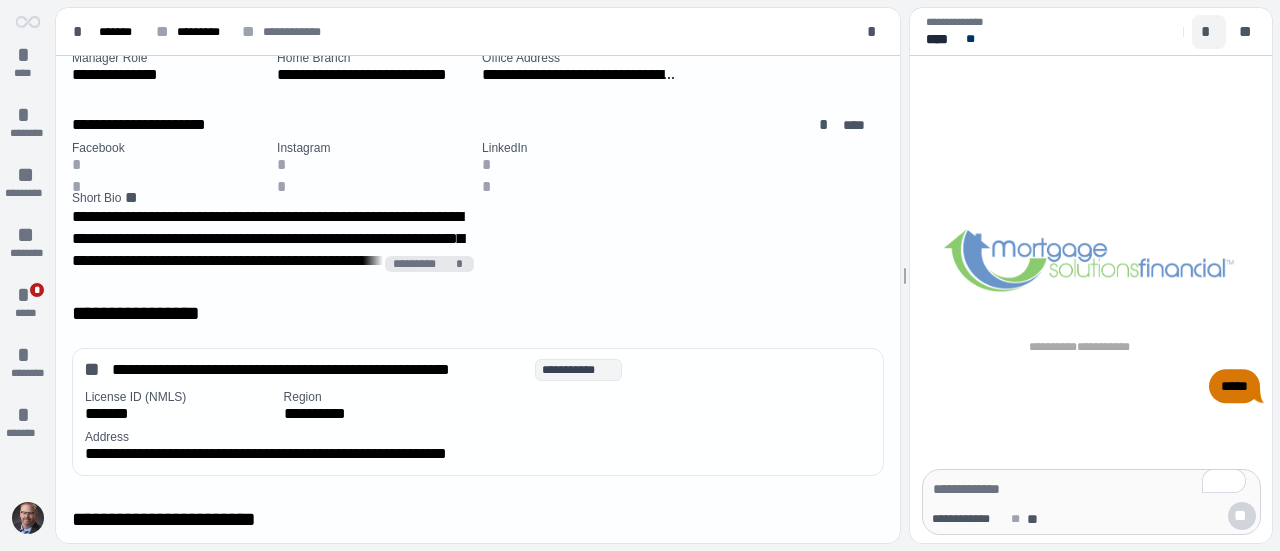 click on "*" at bounding box center [1209, 32] 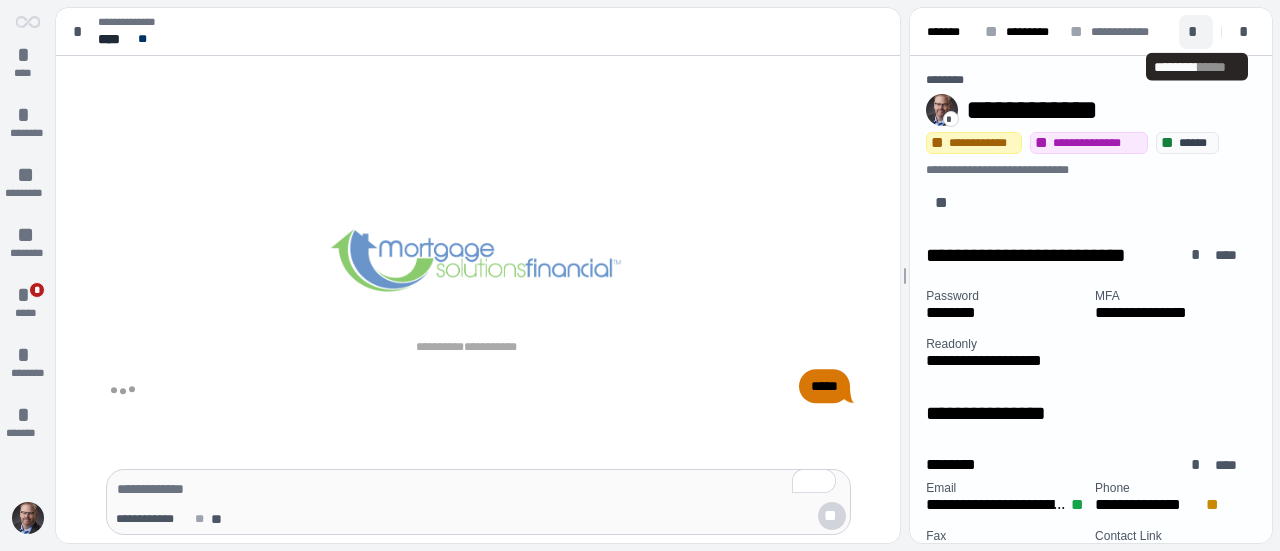 click on "*" at bounding box center (1196, 32) 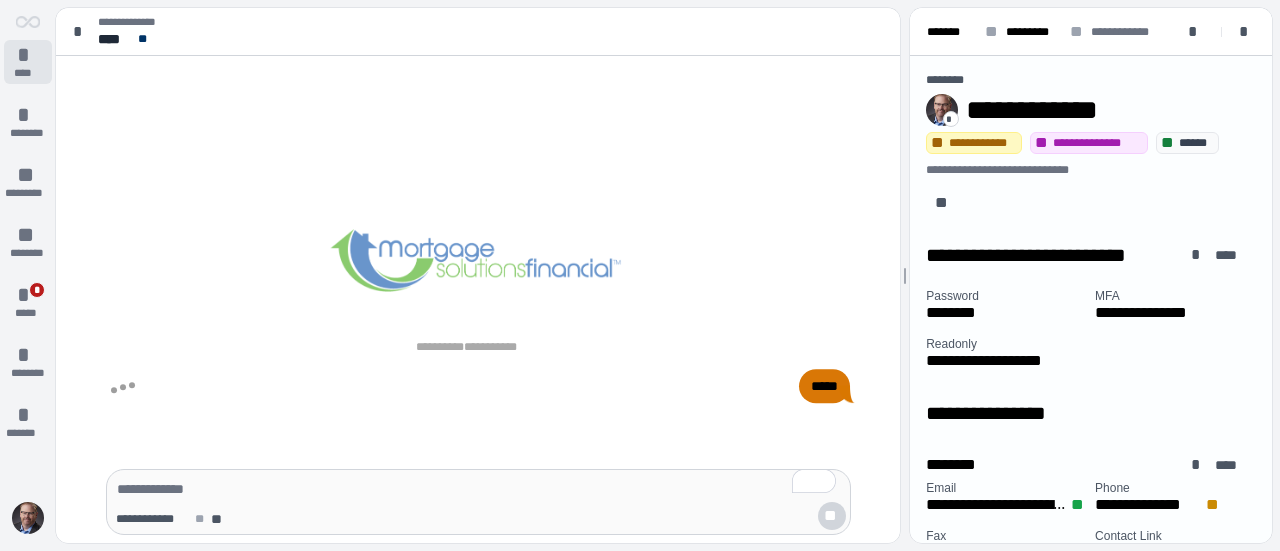 click on "*" at bounding box center (28, 55) 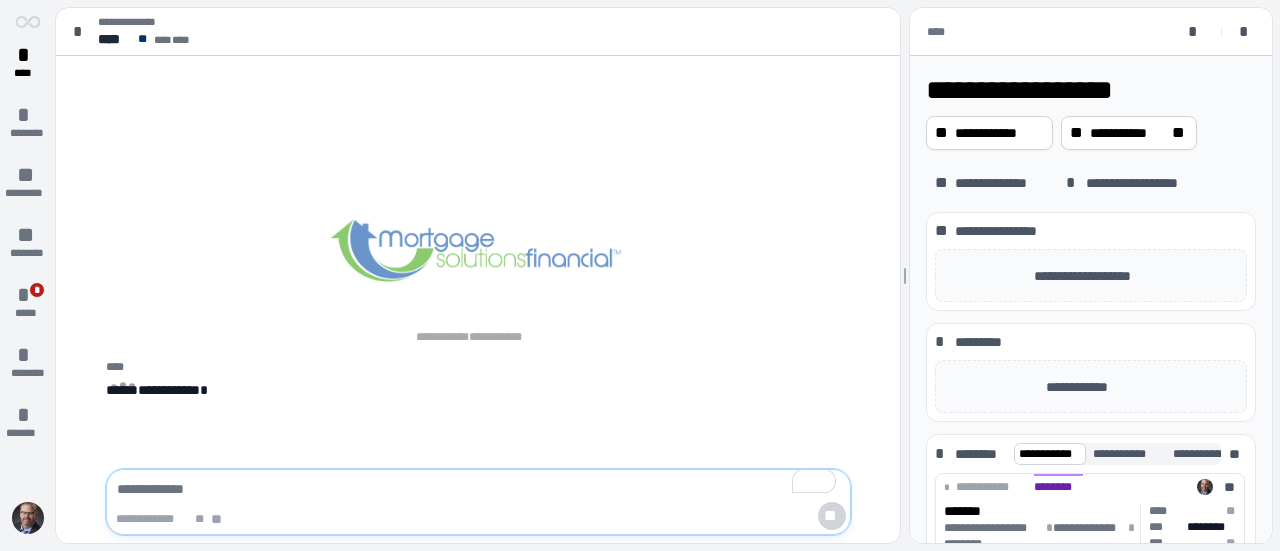click at bounding box center (478, 489) 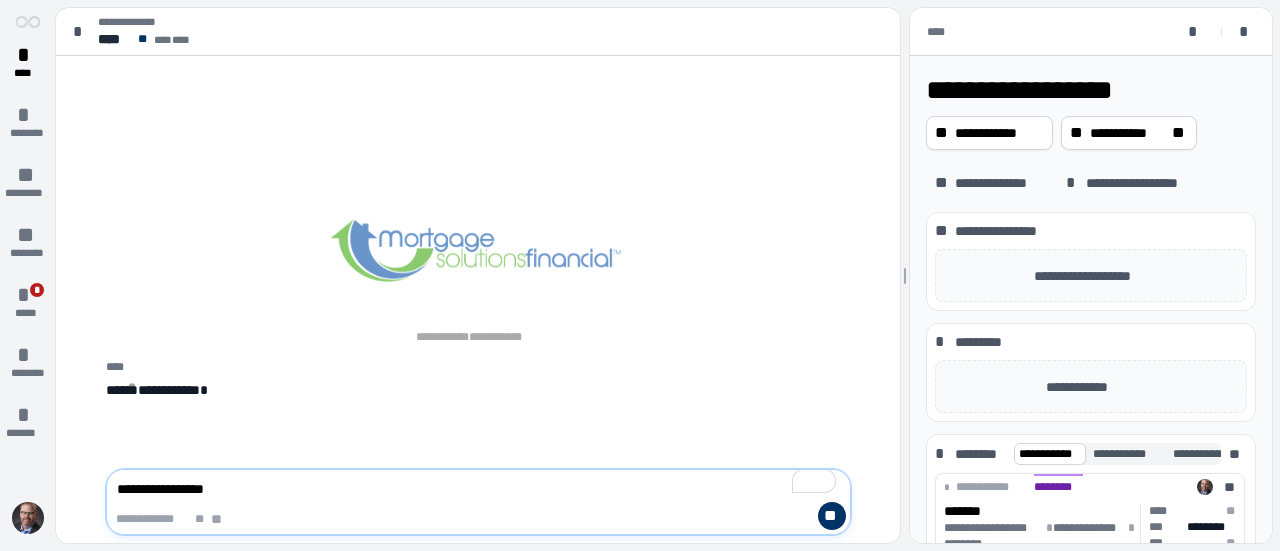 type on "**********" 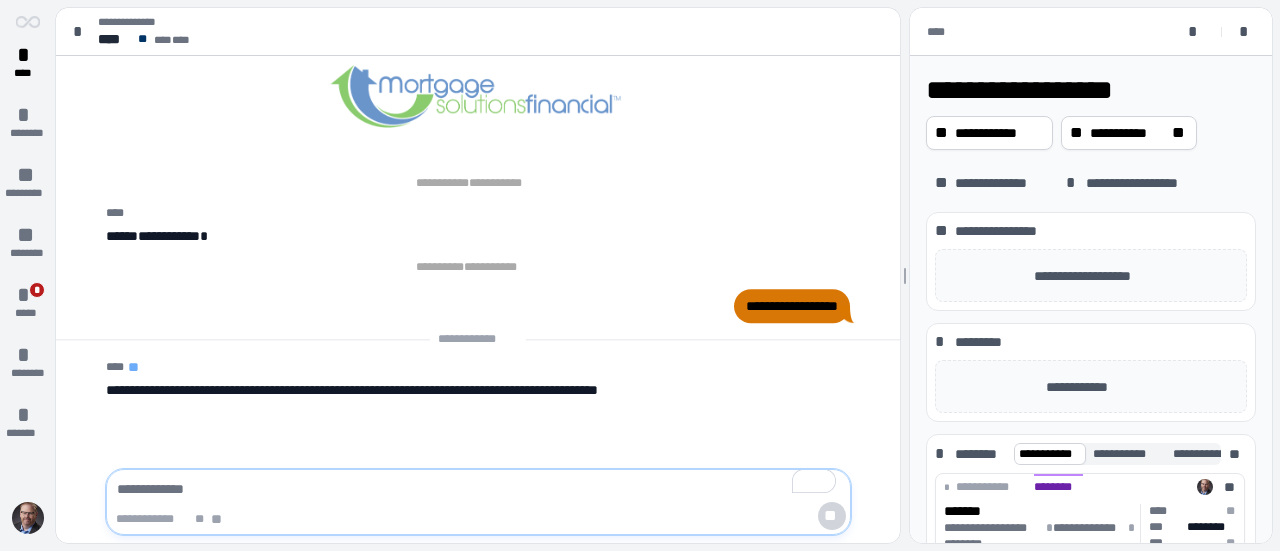 click at bounding box center (478, 489) 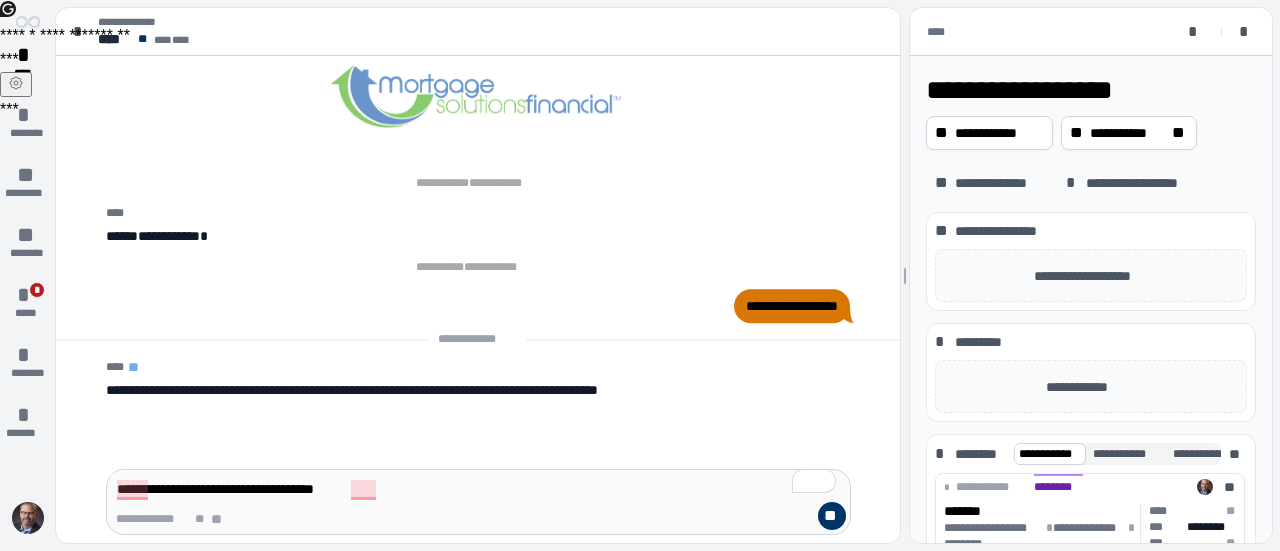 click on "****** ******** *******" 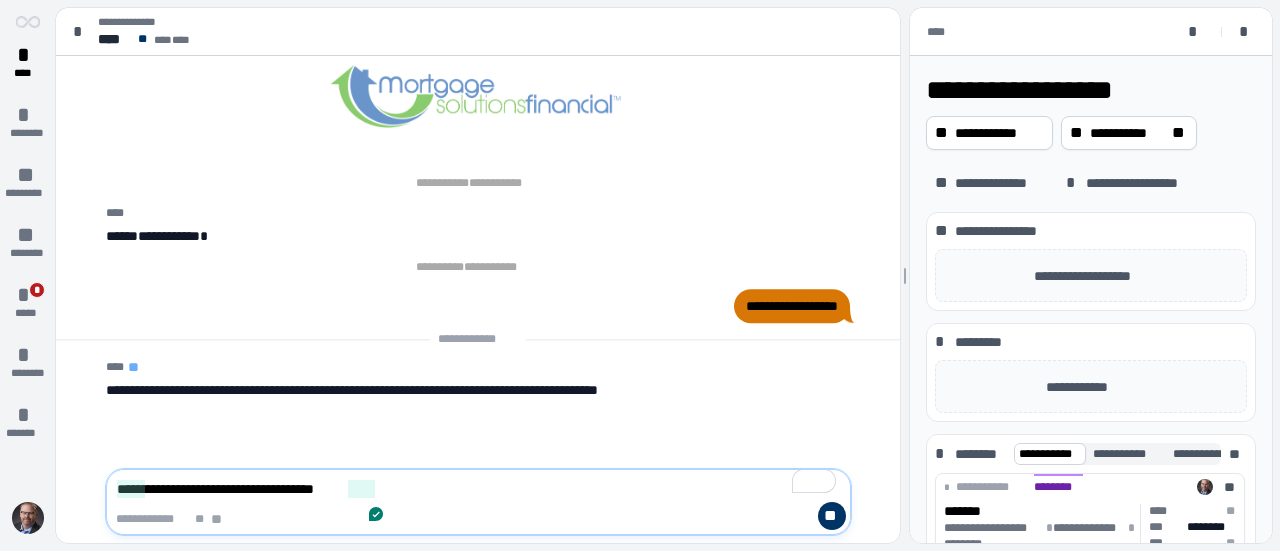 type on "**********" 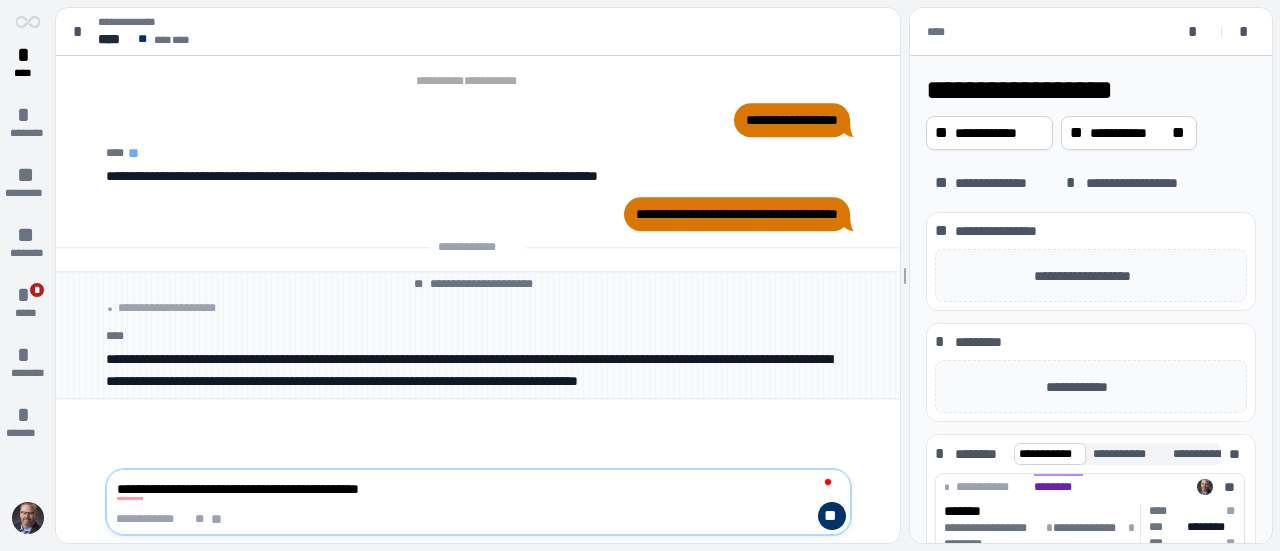 type on "**********" 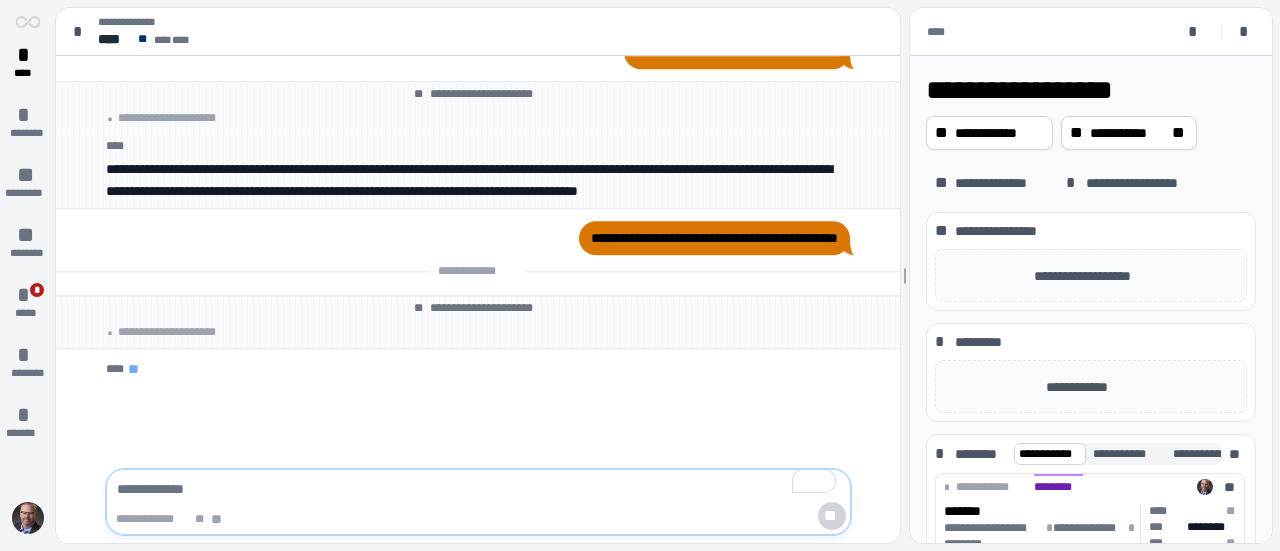 type 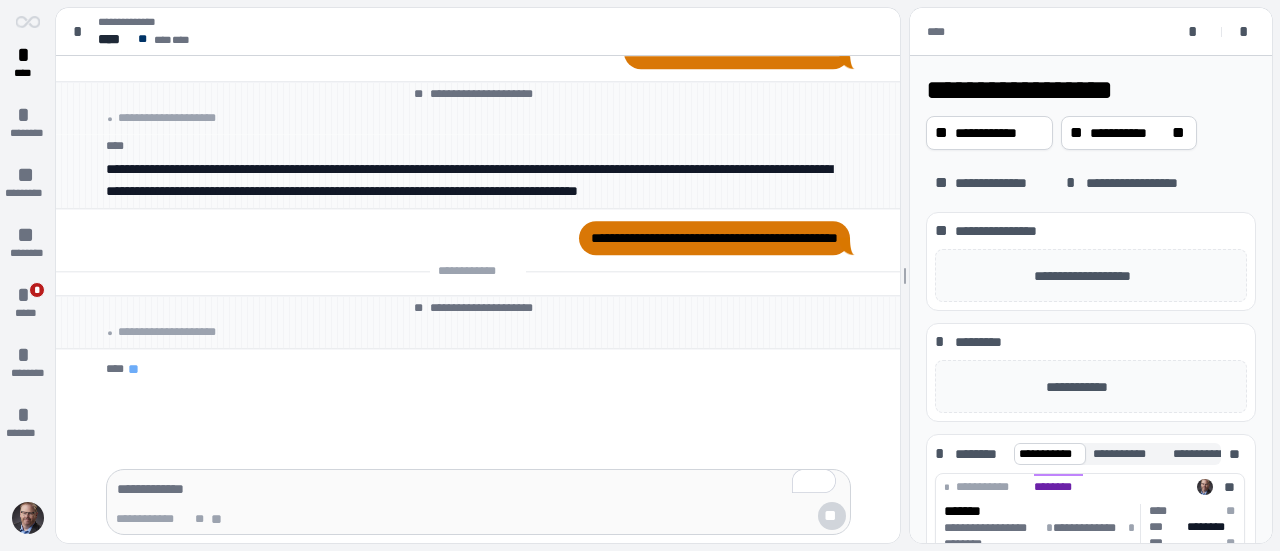 click on "**** **" at bounding box center (128, 369) 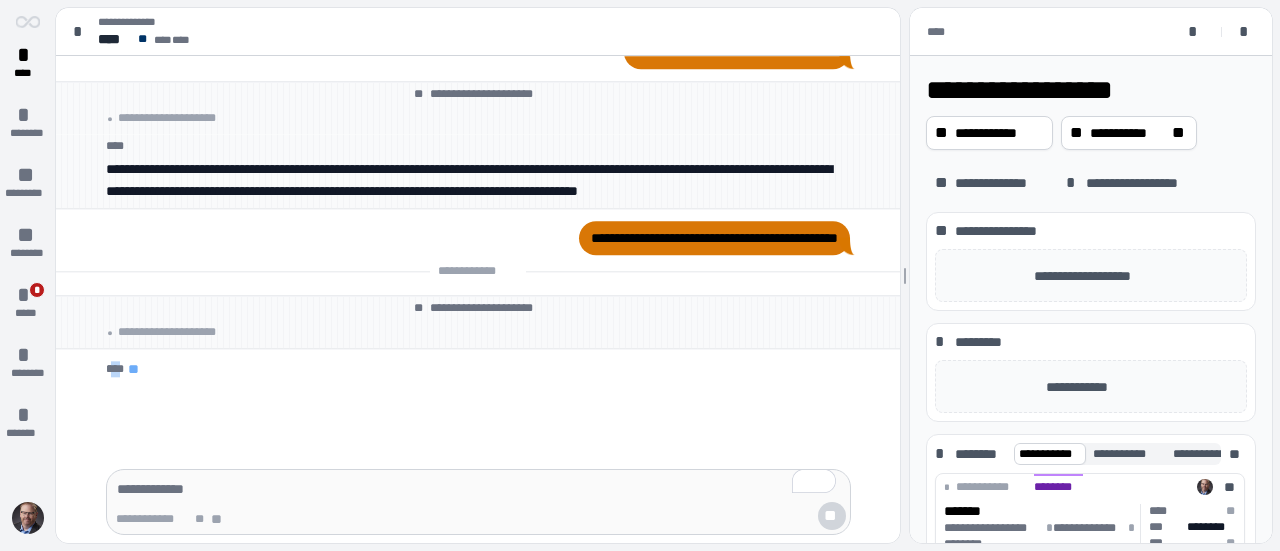click on "**" at bounding box center [135, 369] 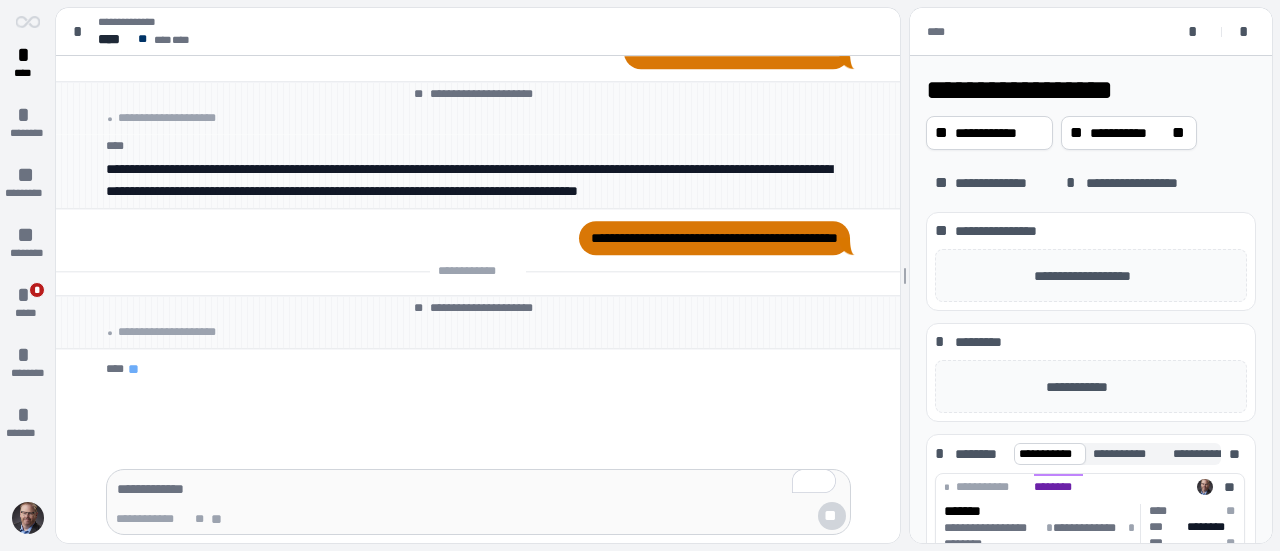 click at bounding box center (110, 332) 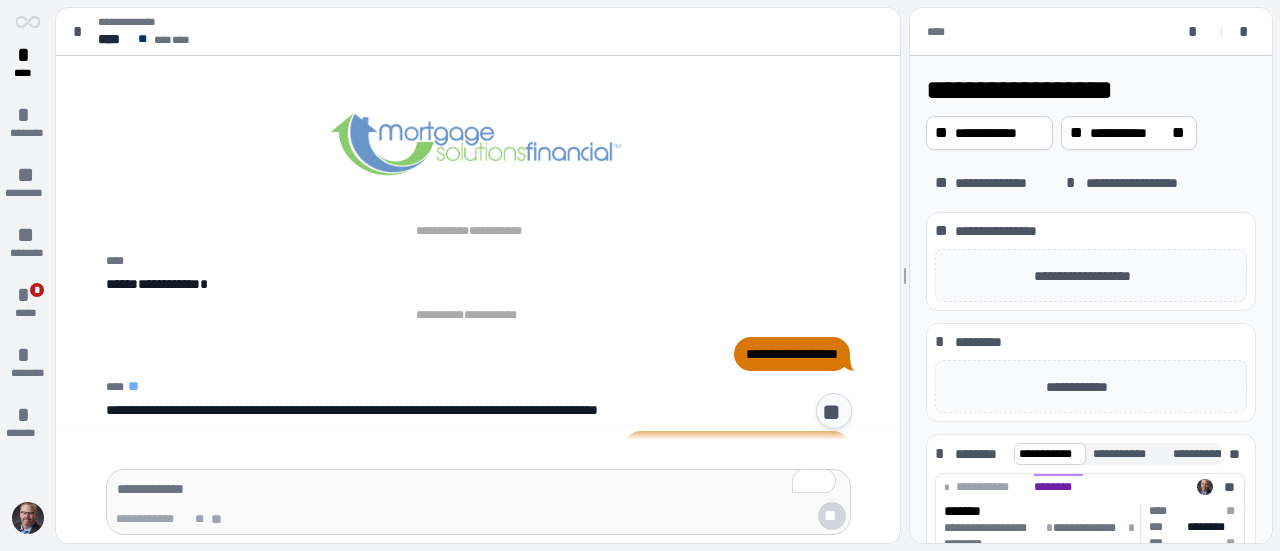 scroll, scrollTop: 0, scrollLeft: 0, axis: both 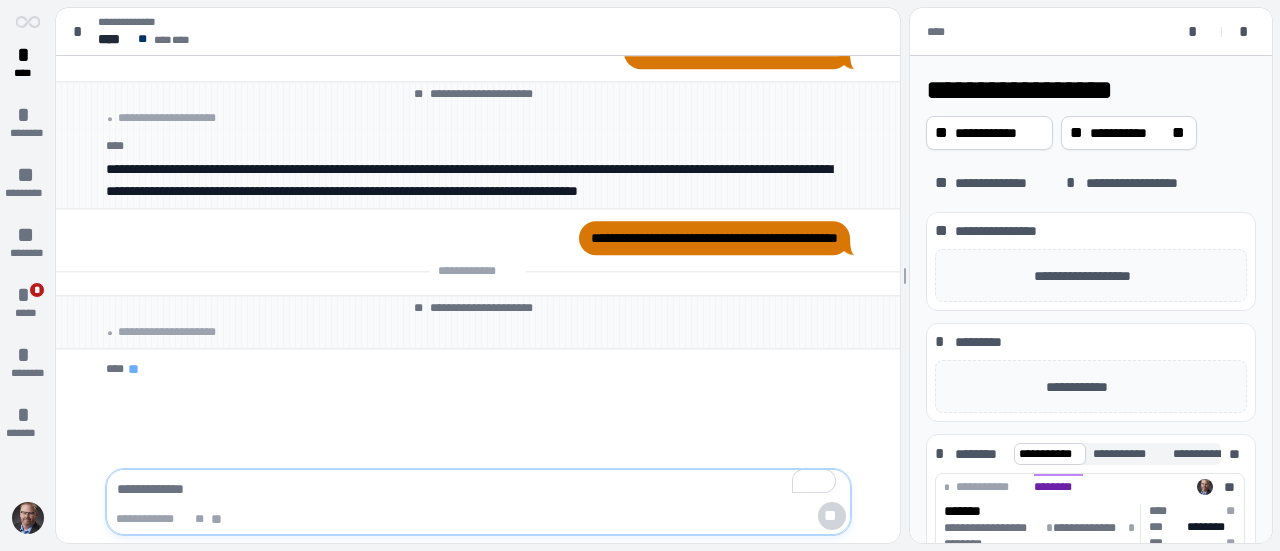 click at bounding box center (478, 489) 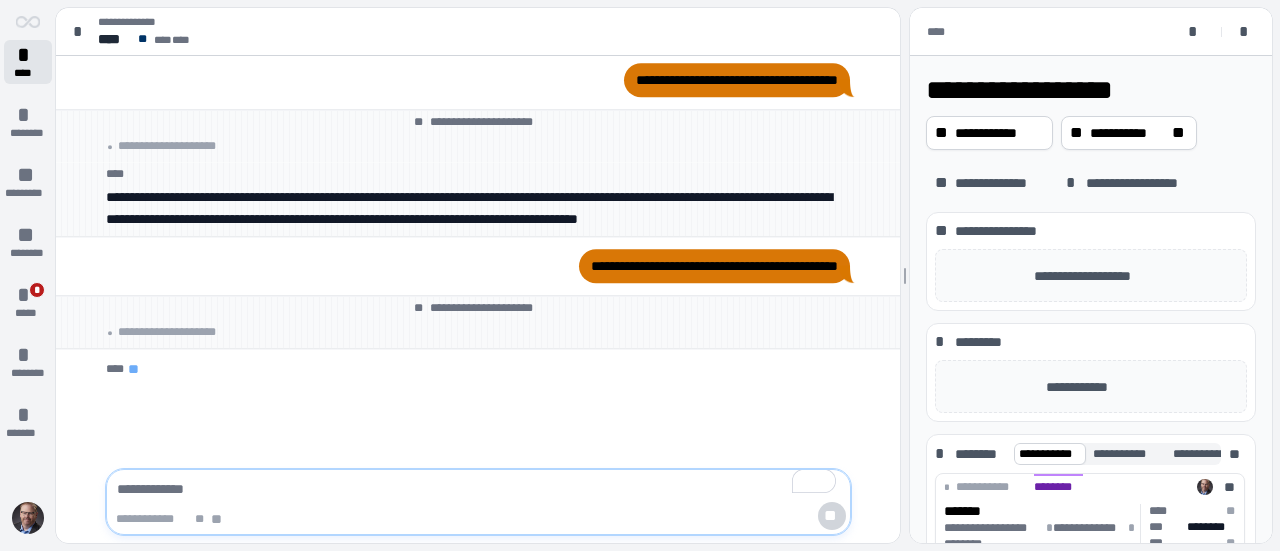 click on "****" at bounding box center (28, 73) 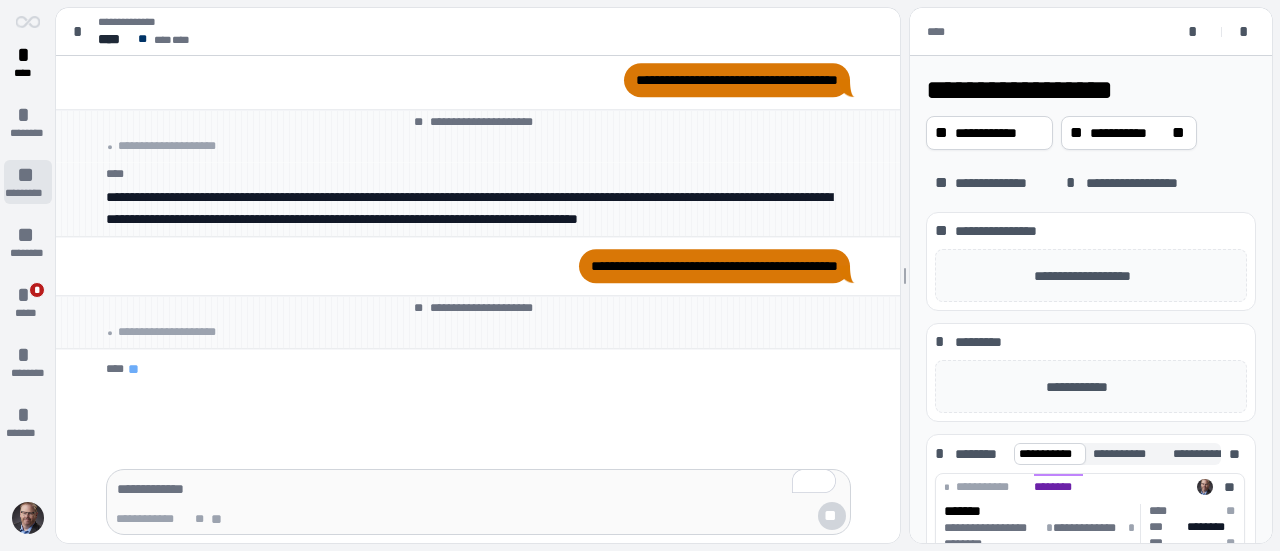 click on "**" at bounding box center (28, 175) 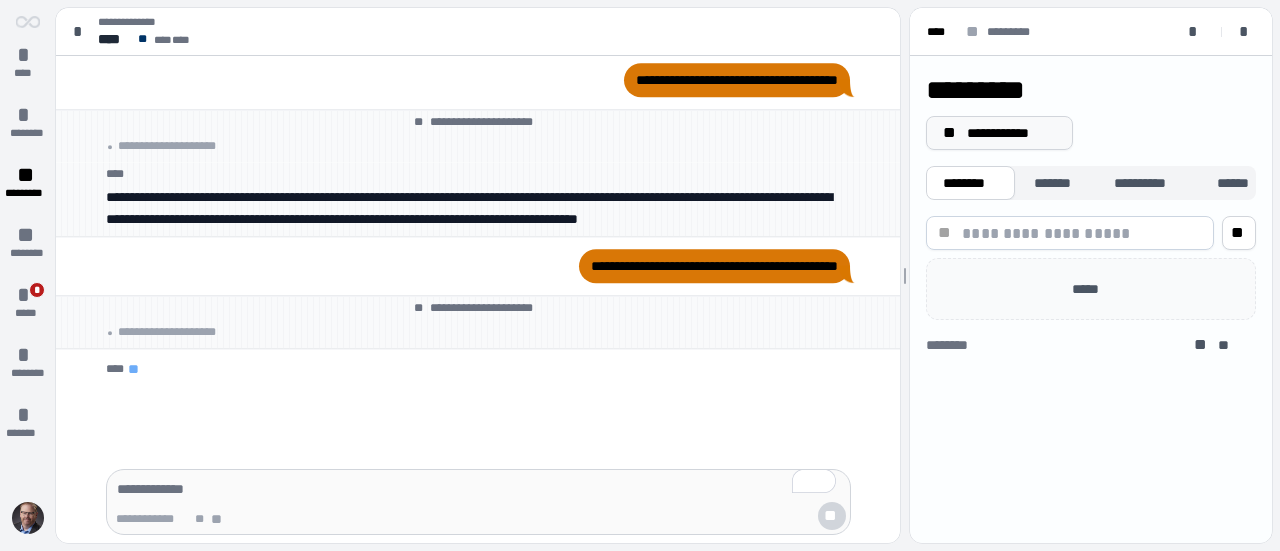 click on "**********" at bounding box center (1011, 133) 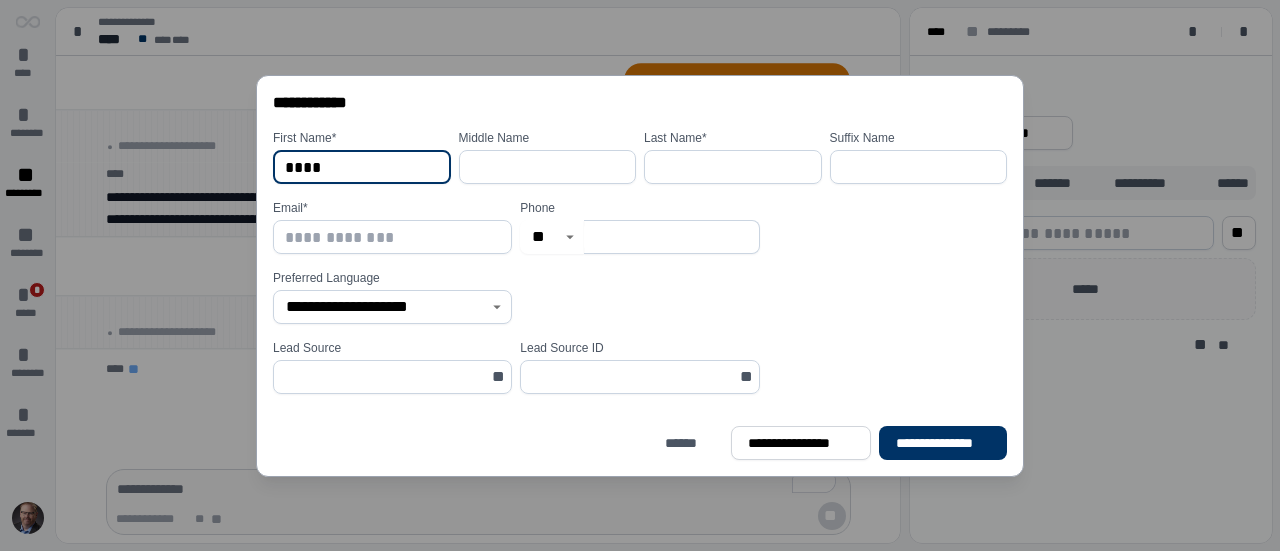 type on "****" 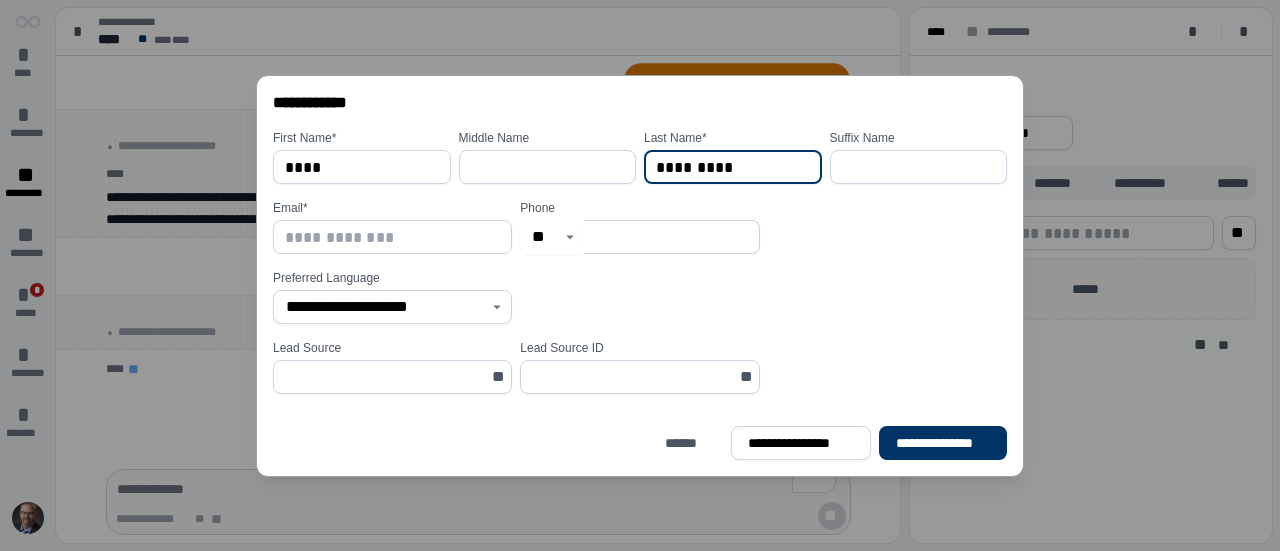 type on "*********" 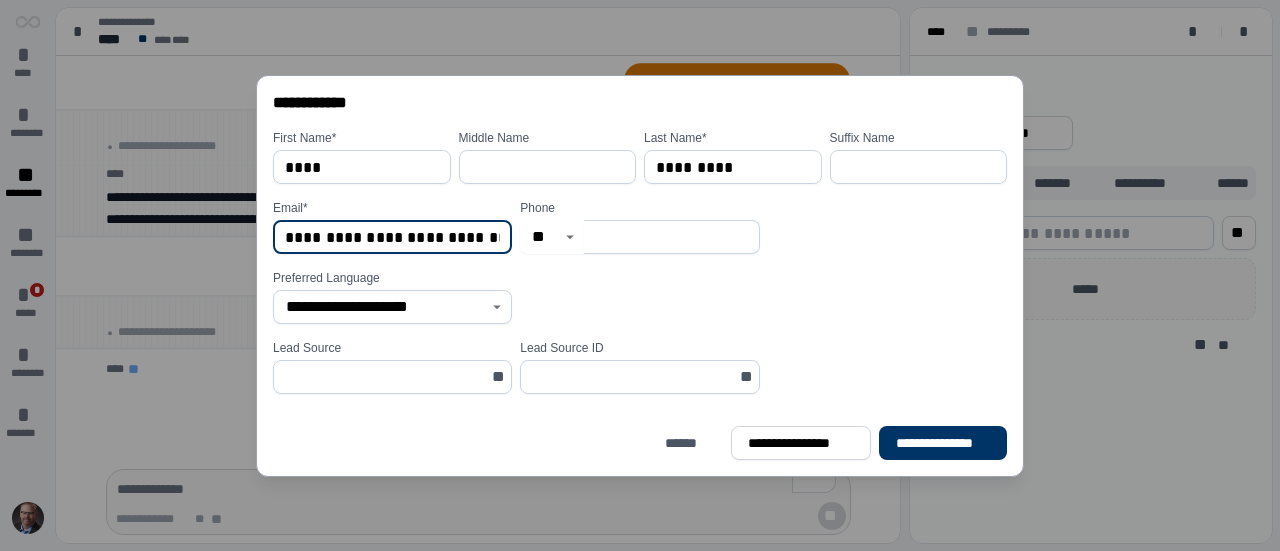 click on "**********" at bounding box center (392, 237) 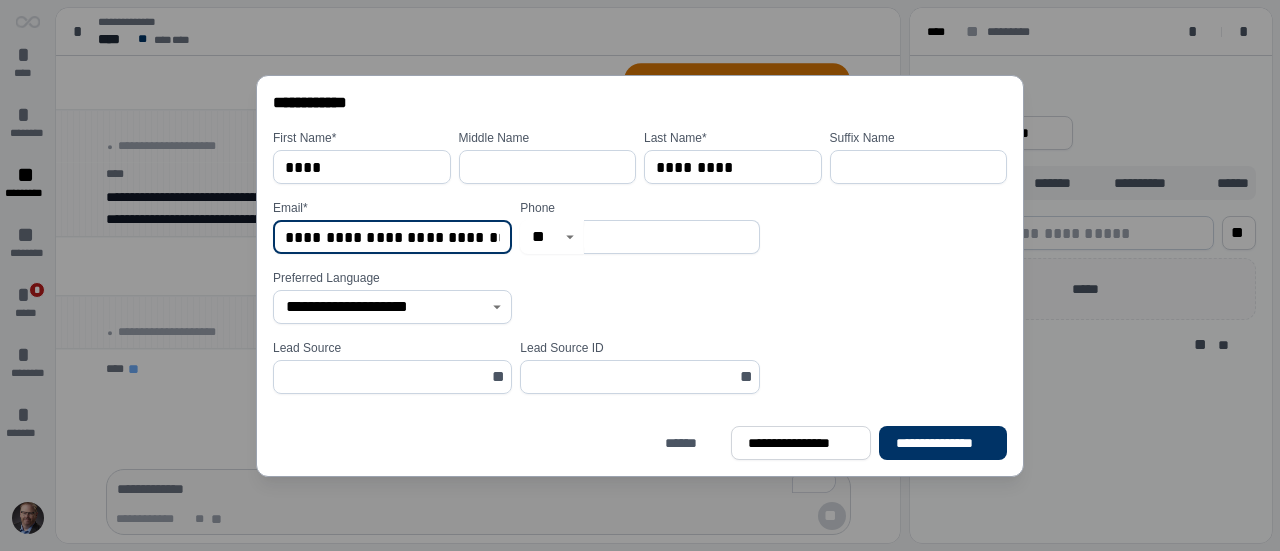 type on "**********" 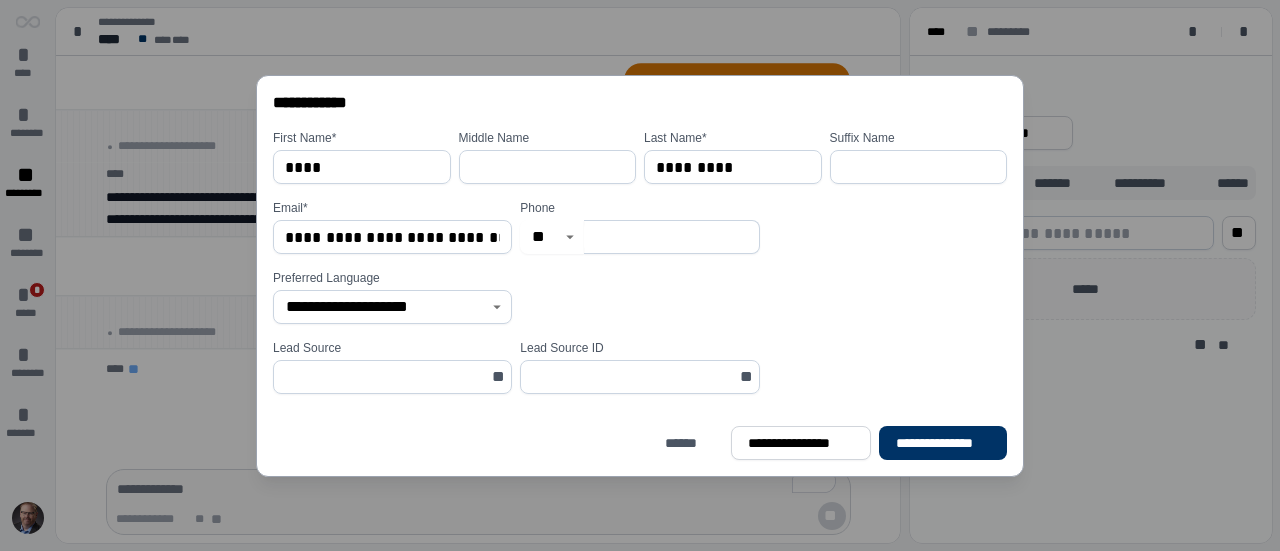 click at bounding box center (671, 237) 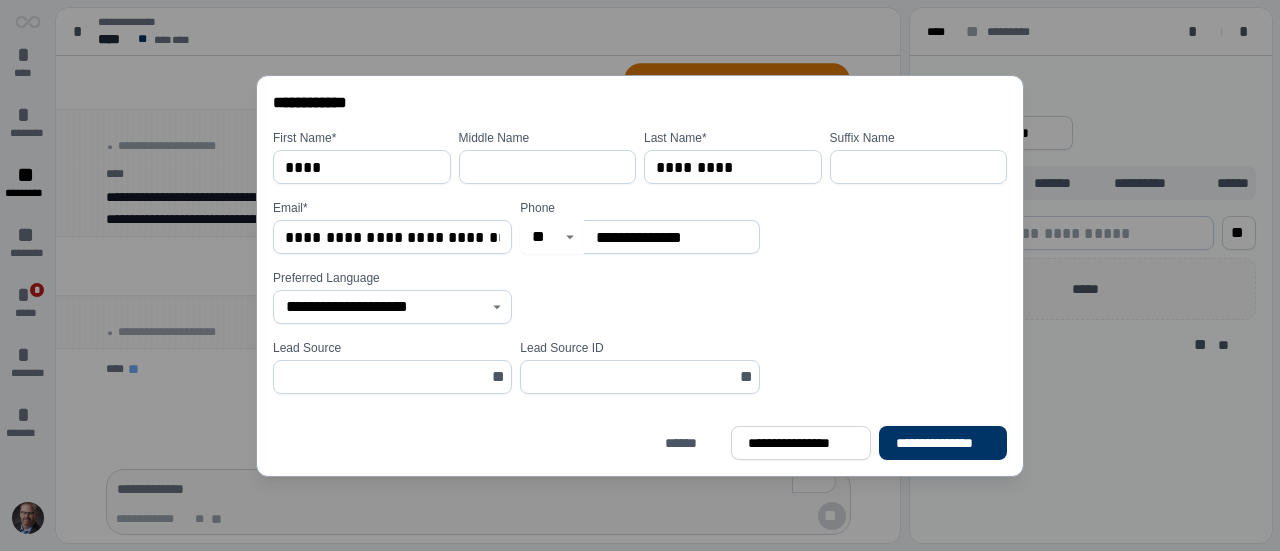 type on "**********" 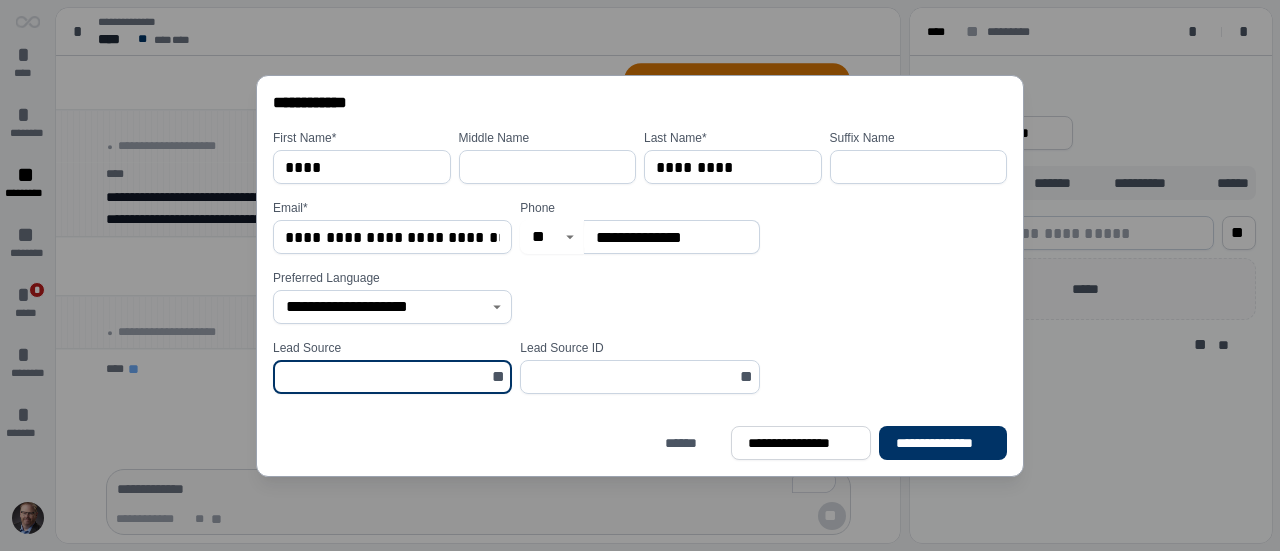 click at bounding box center (386, 377) 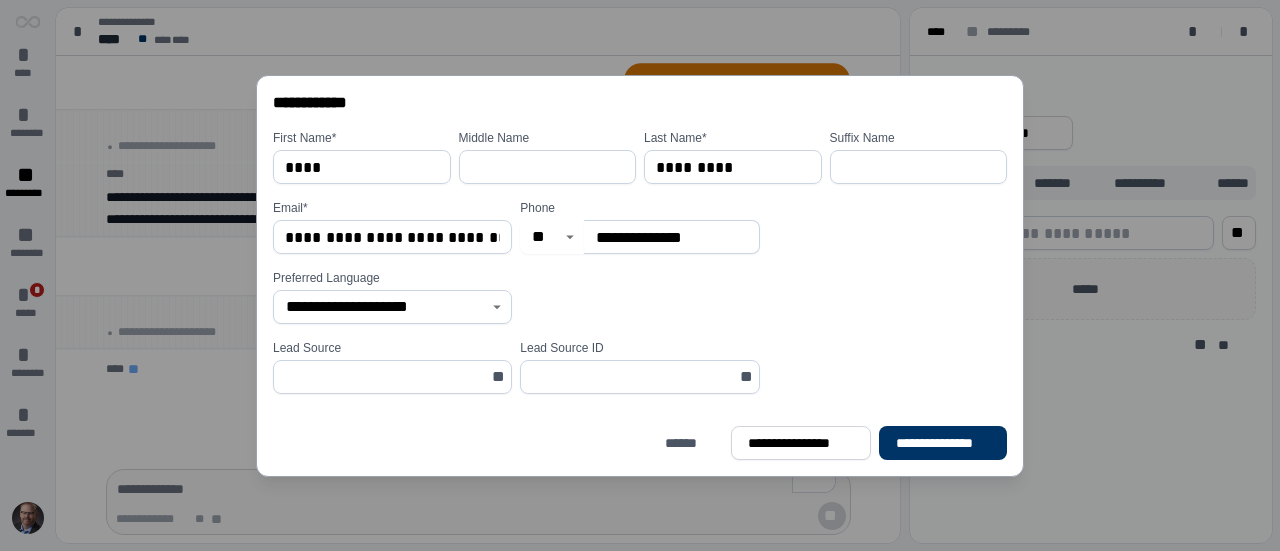 click on "**" at bounding box center (500, 377) 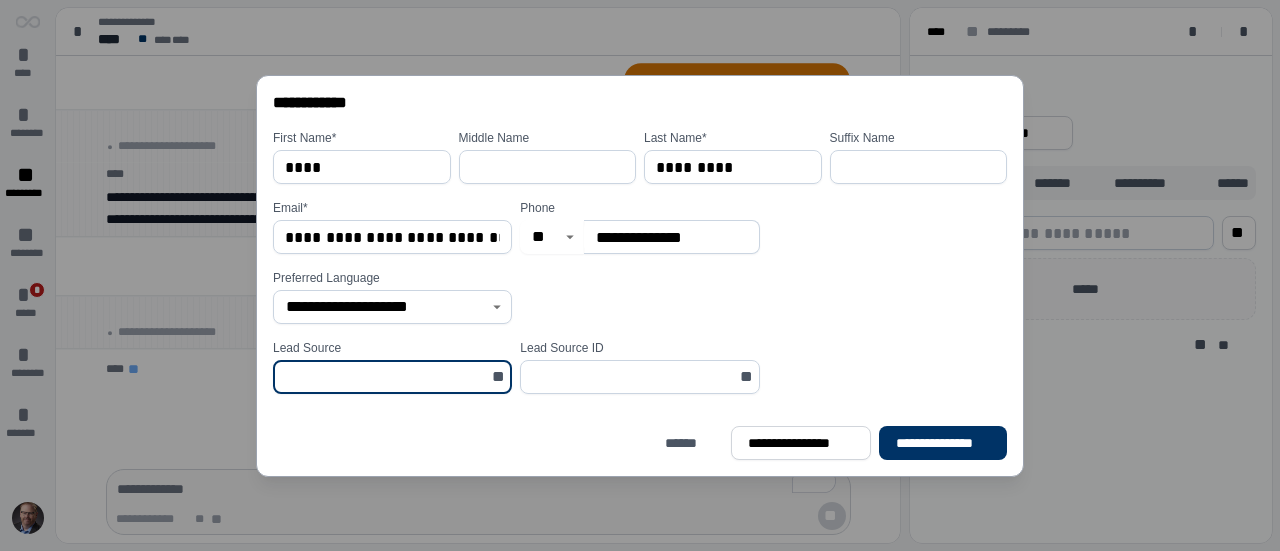 click at bounding box center (386, 377) 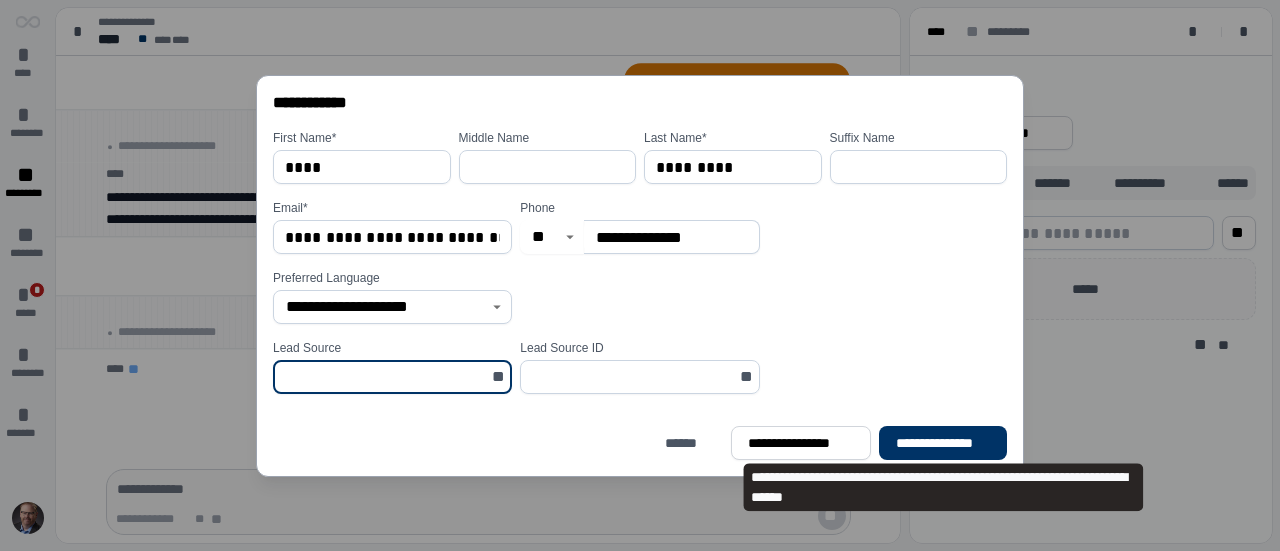 click on "**********" at bounding box center (943, 443) 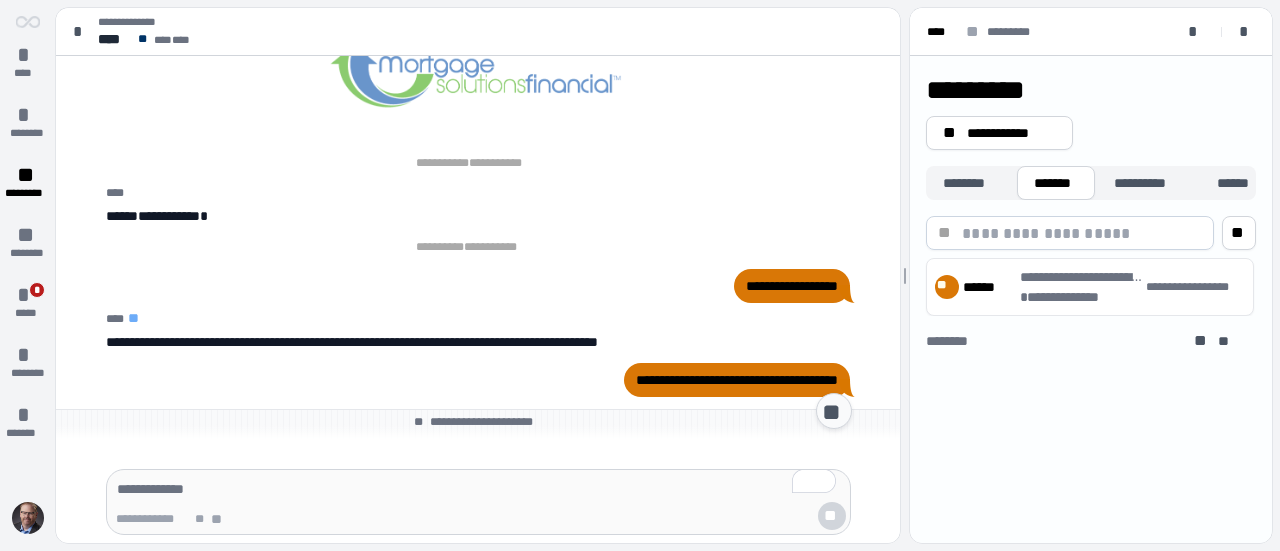 scroll, scrollTop: 407, scrollLeft: 0, axis: vertical 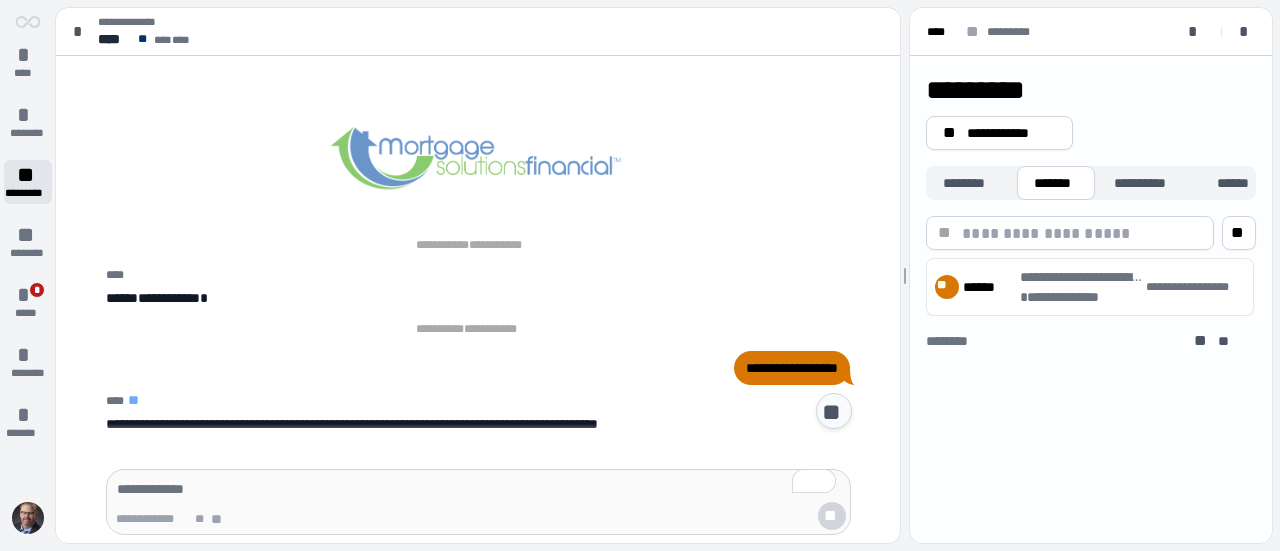 click on "*********" at bounding box center (28, 193) 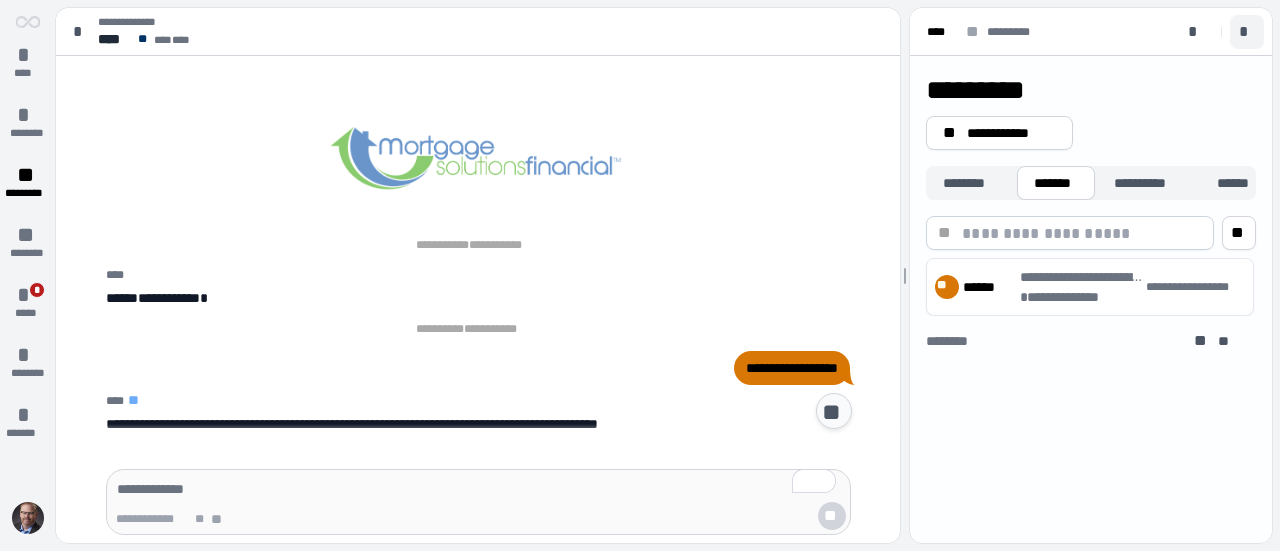 click on "*" at bounding box center (1247, 32) 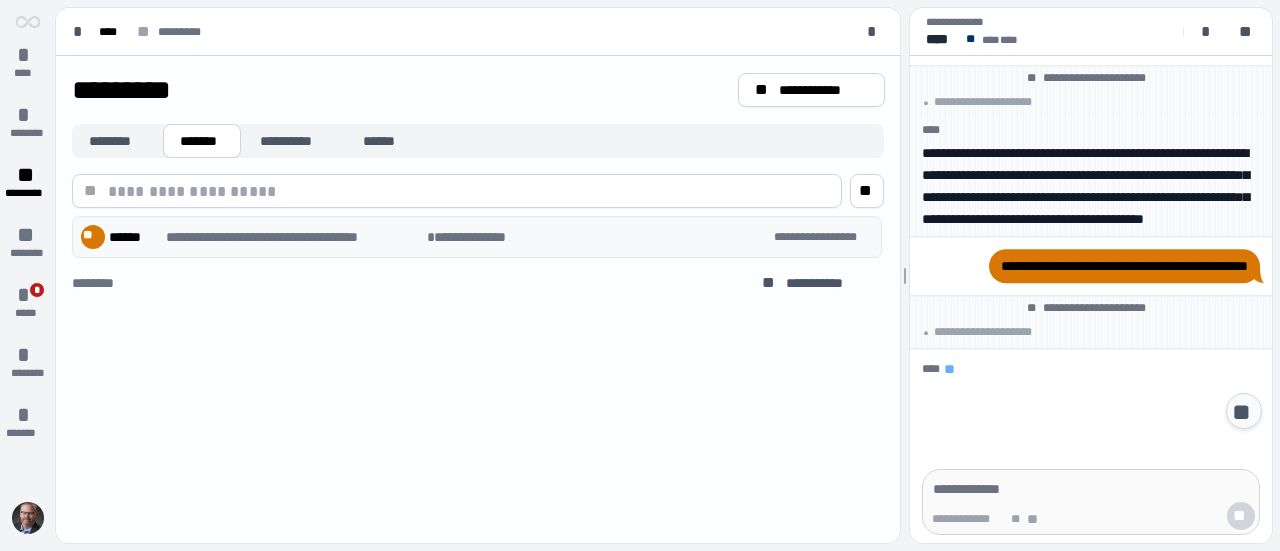 click on "**********" at bounding box center (294, 237) 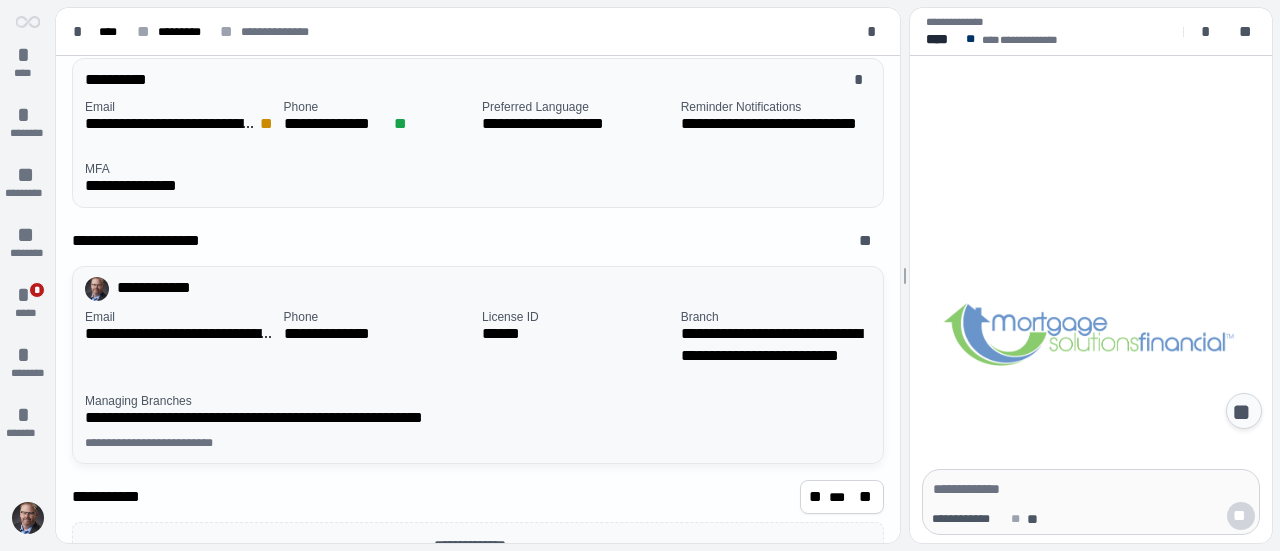 scroll, scrollTop: 0, scrollLeft: 0, axis: both 